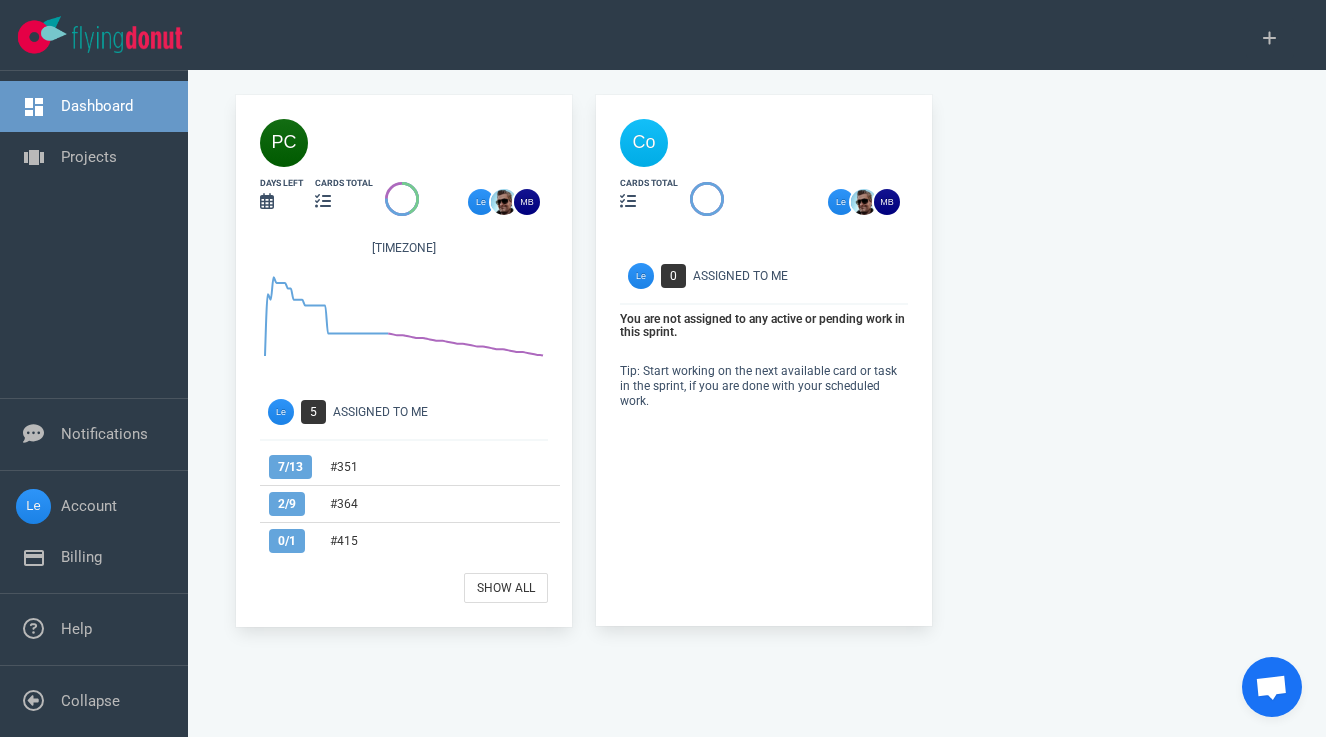 scroll, scrollTop: 0, scrollLeft: 0, axis: both 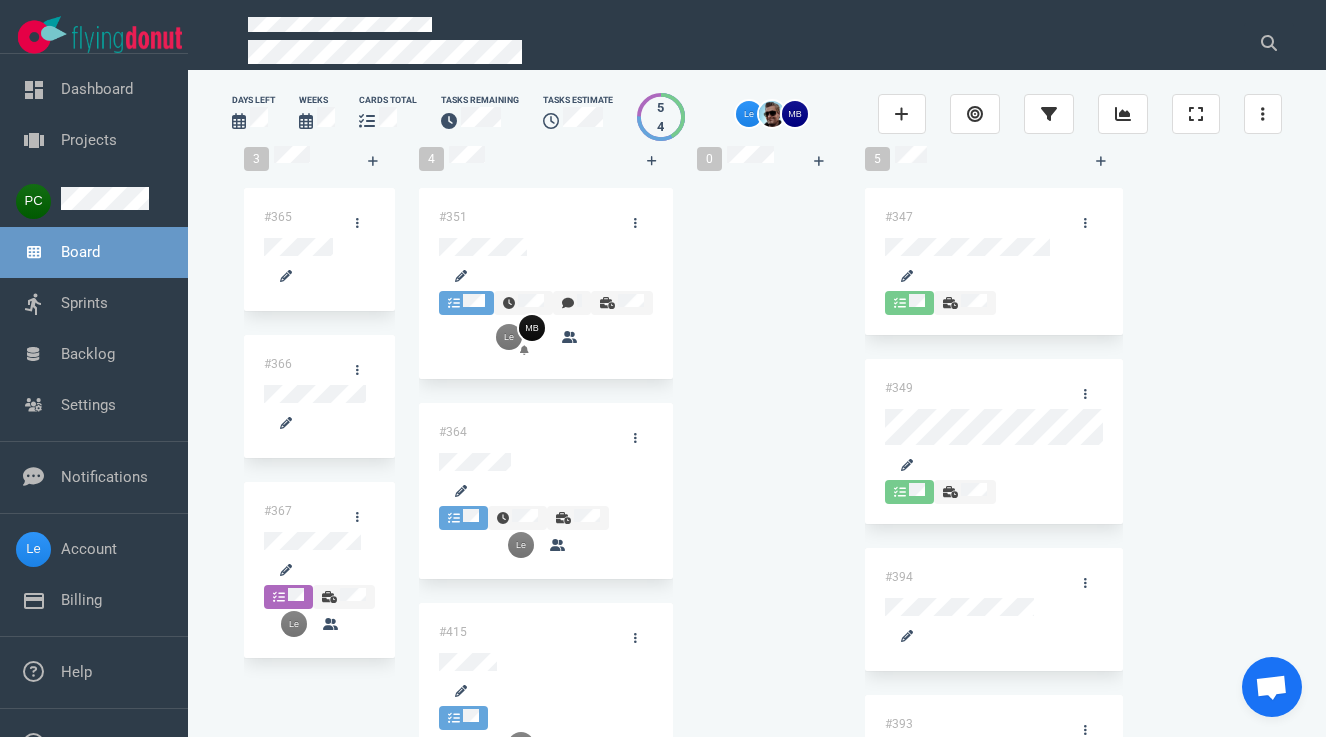 click on "#364" at bounding box center [516, 438] 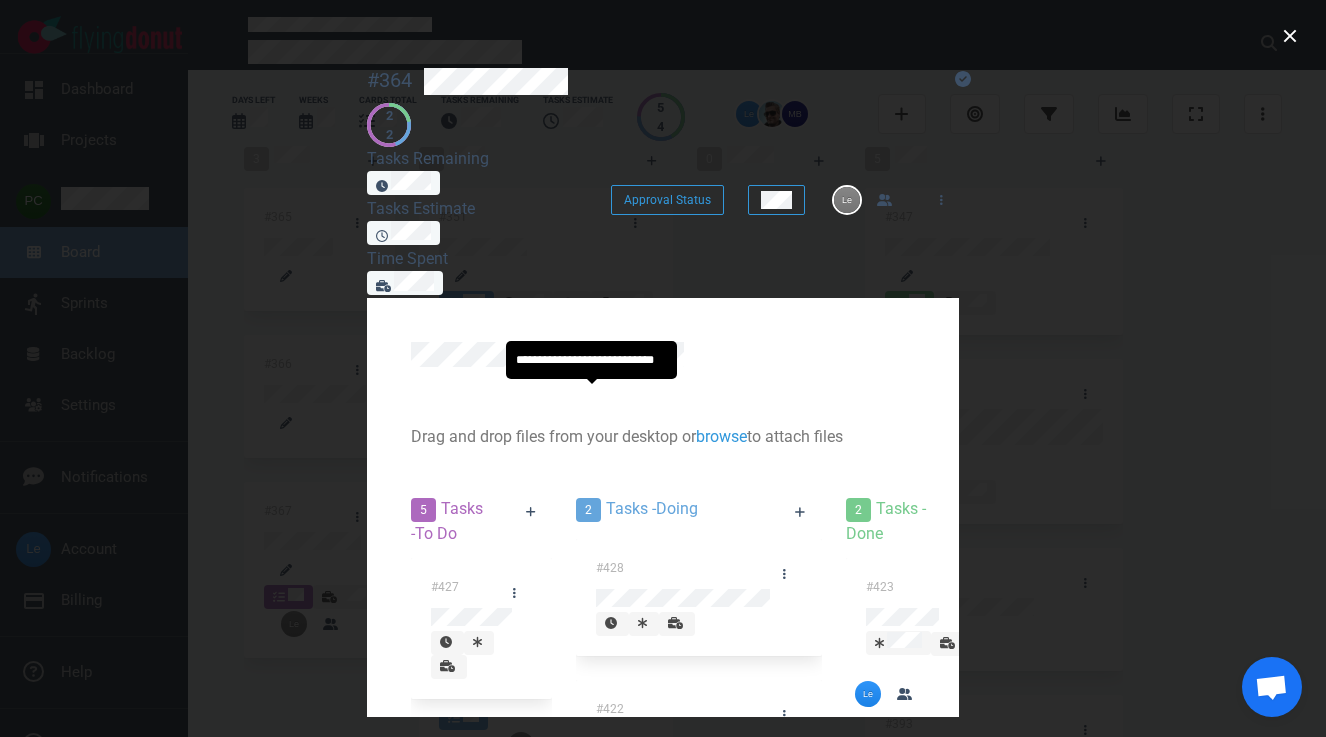scroll, scrollTop: 300, scrollLeft: 0, axis: vertical 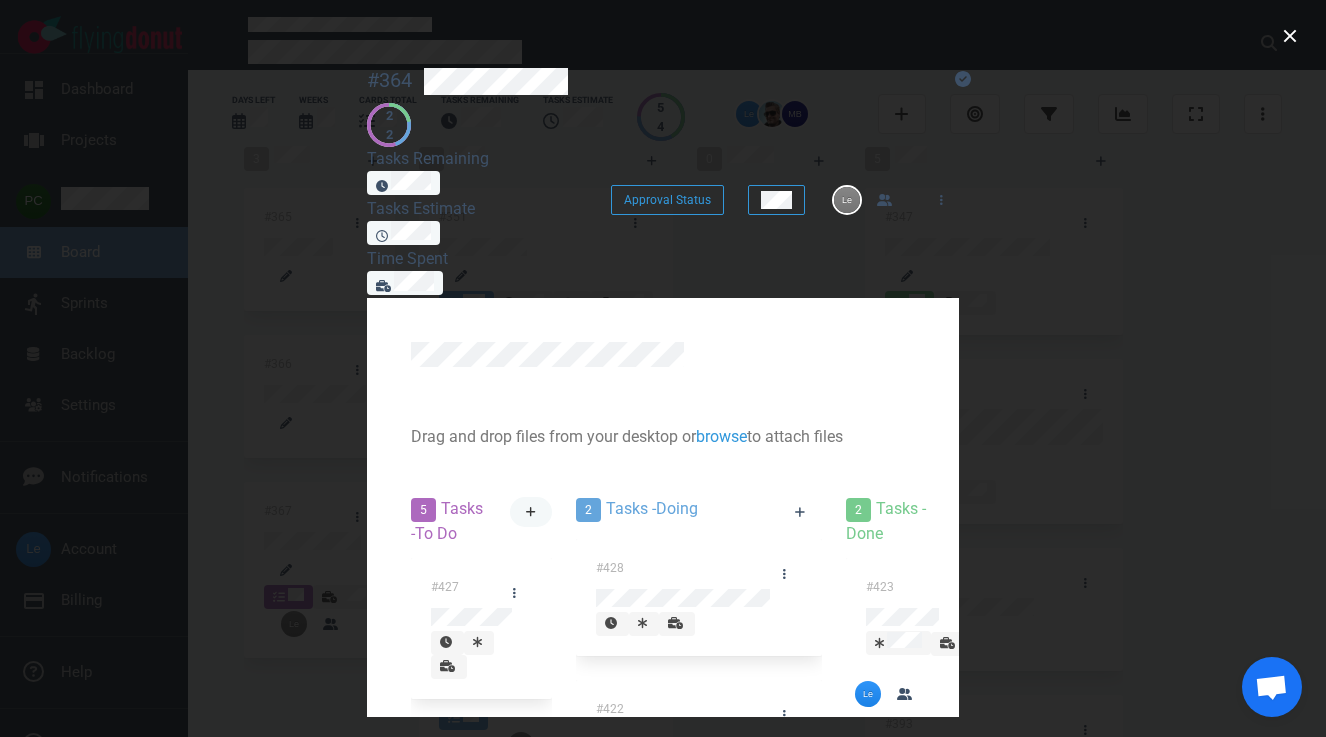 click at bounding box center [531, 512] 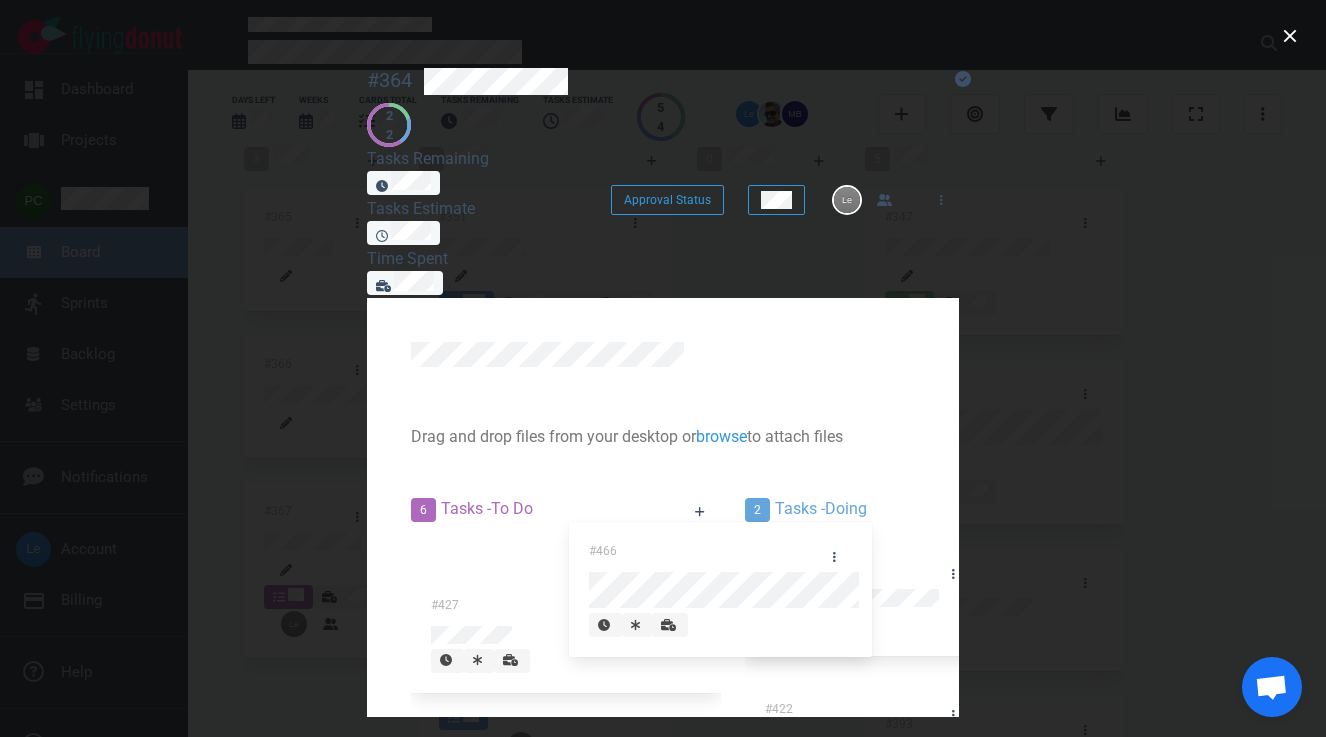 drag, startPoint x: 278, startPoint y: 359, endPoint x: 655, endPoint y: 547, distance: 421.27545 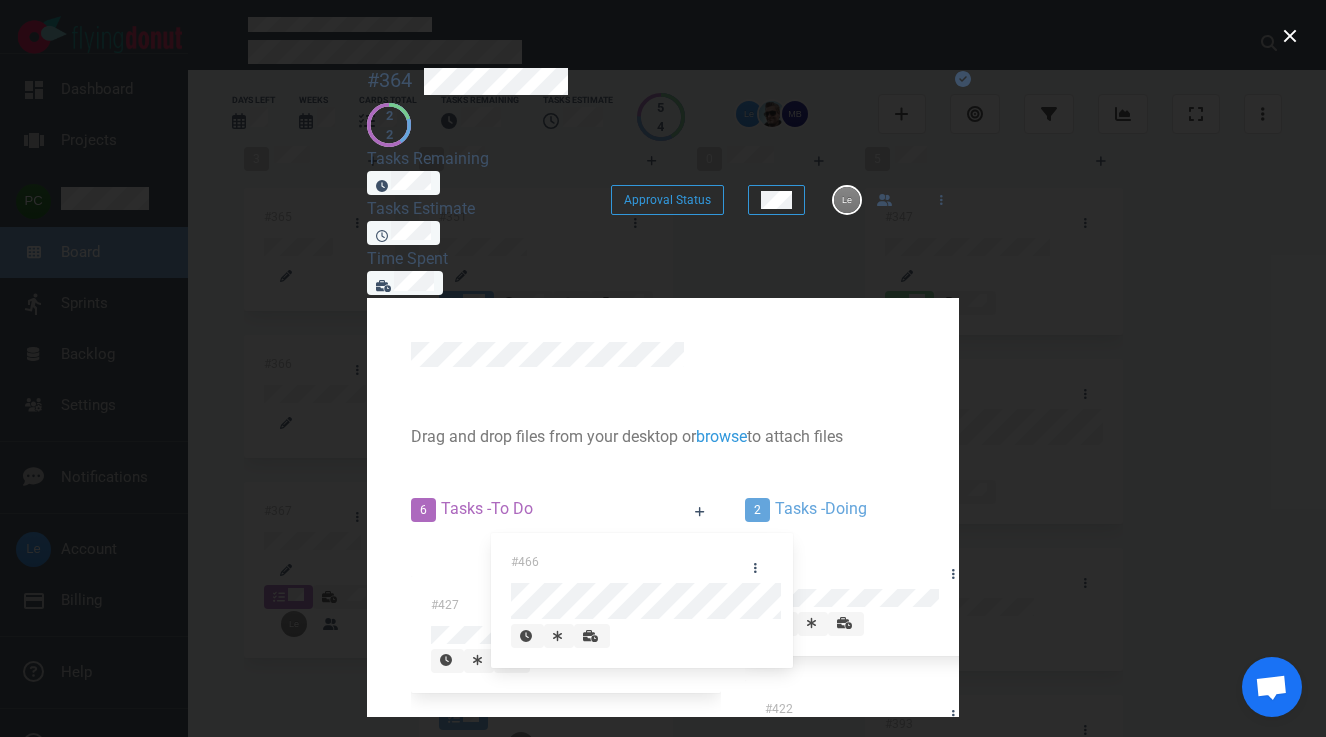 scroll, scrollTop: 300, scrollLeft: 0, axis: vertical 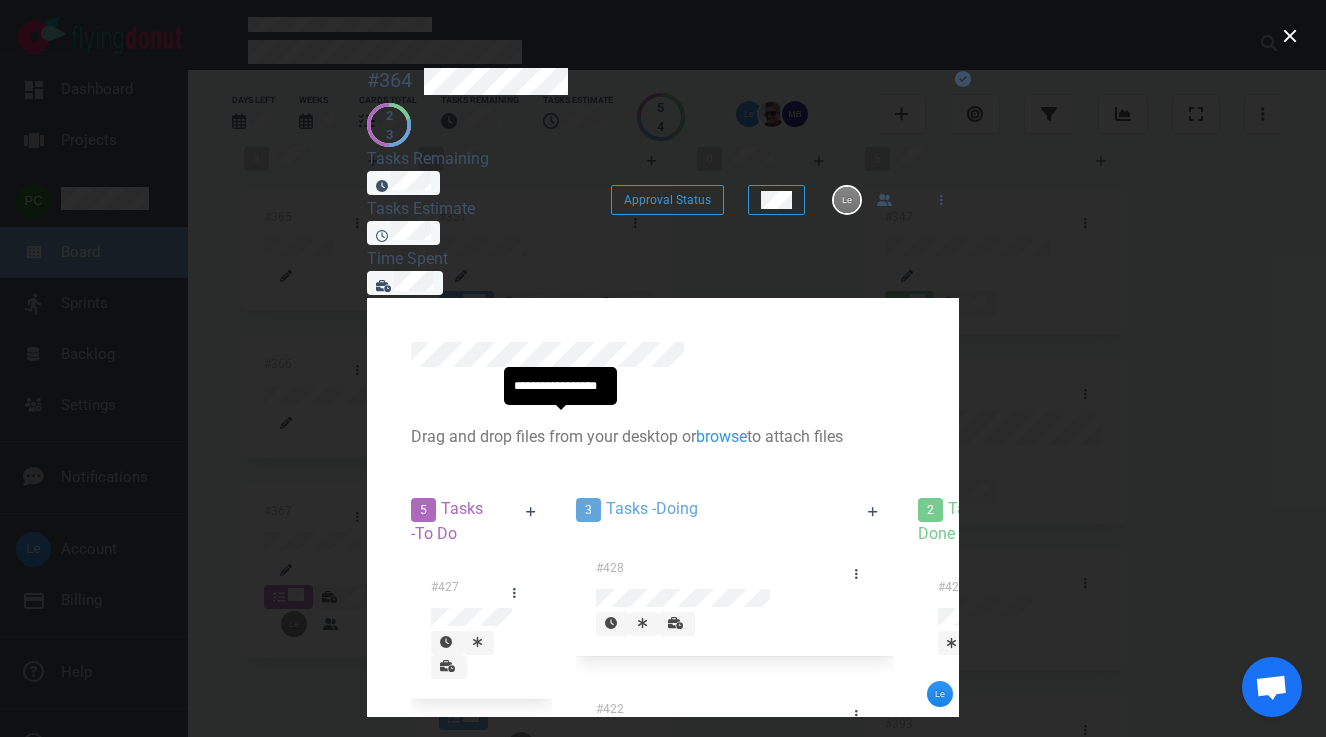 click at bounding box center (644, 994) 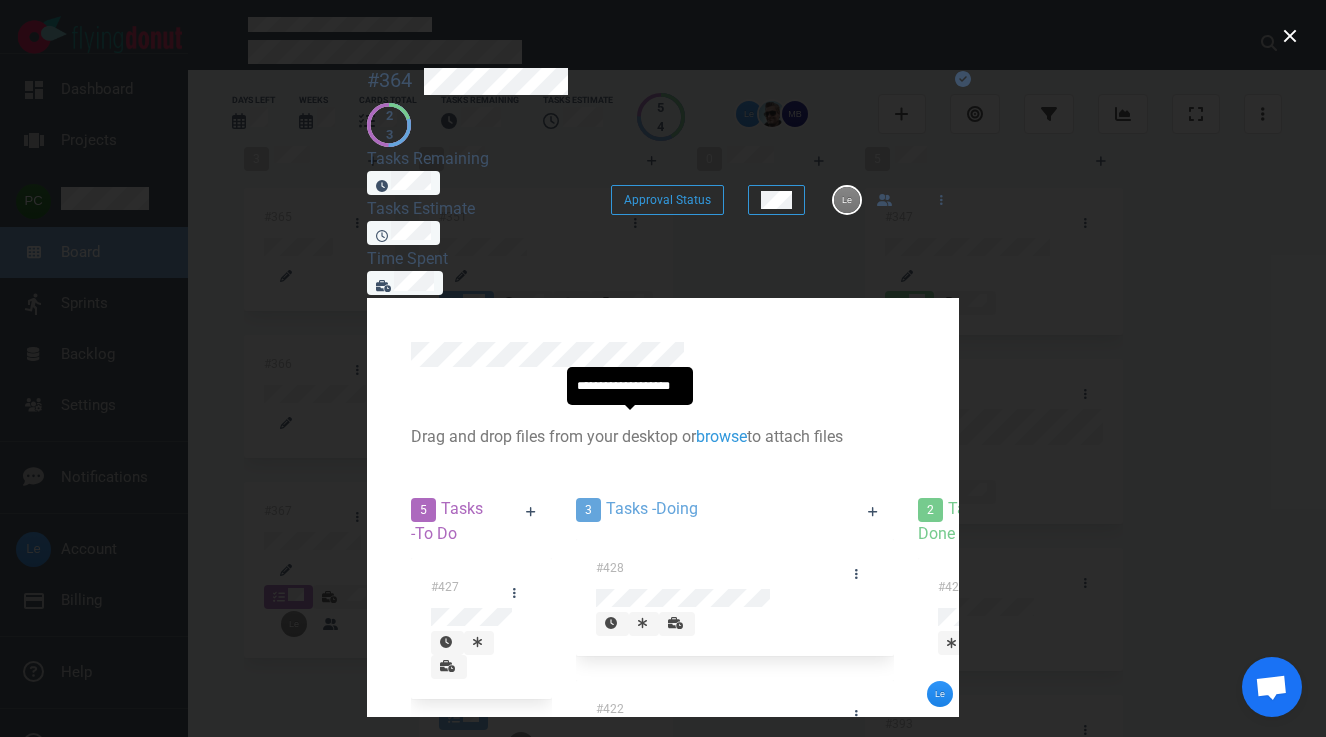 scroll, scrollTop: 0, scrollLeft: 4, axis: horizontal 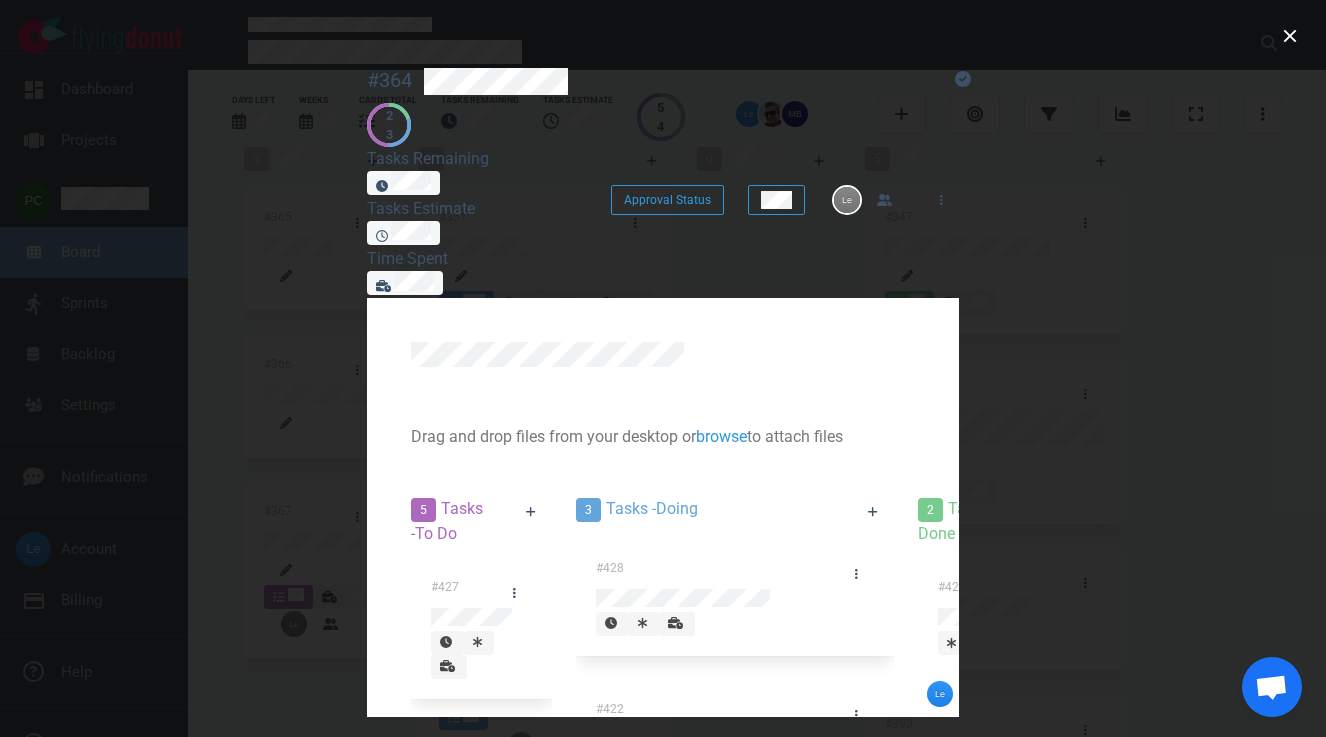 click 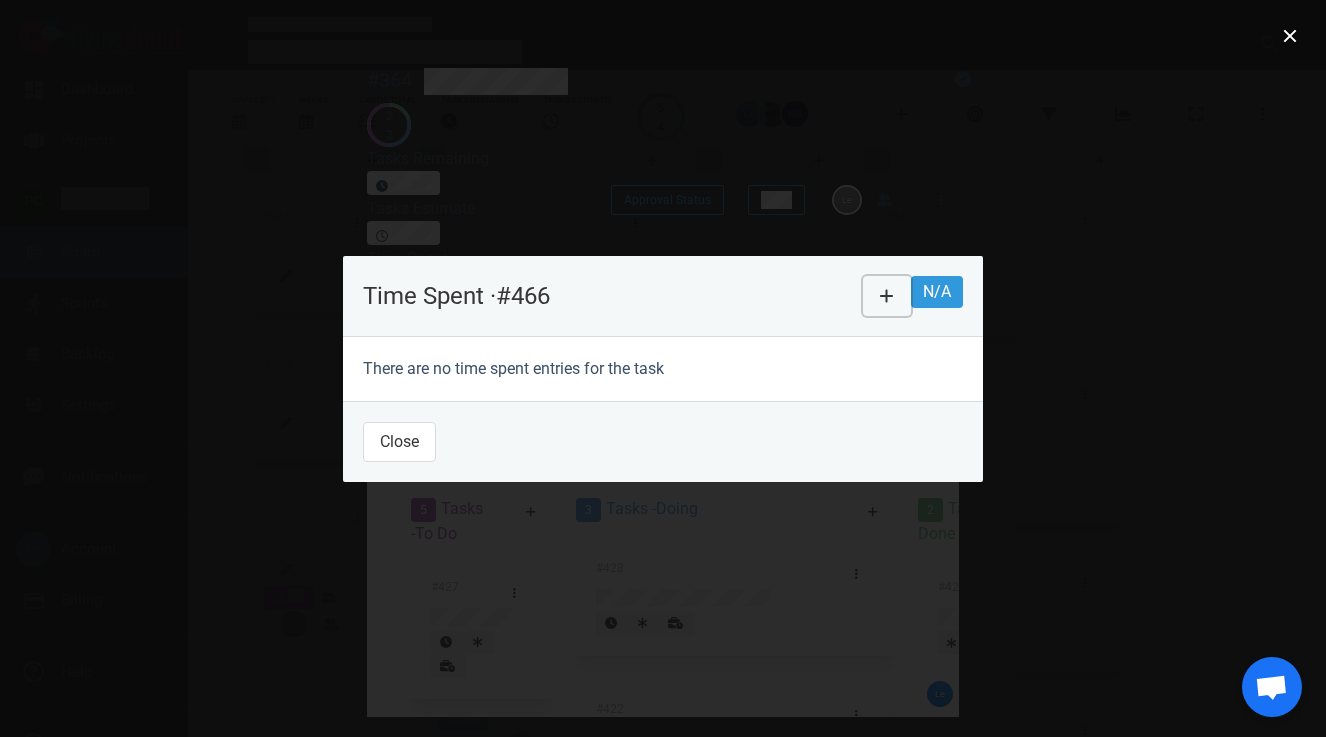 click at bounding box center (887, 296) 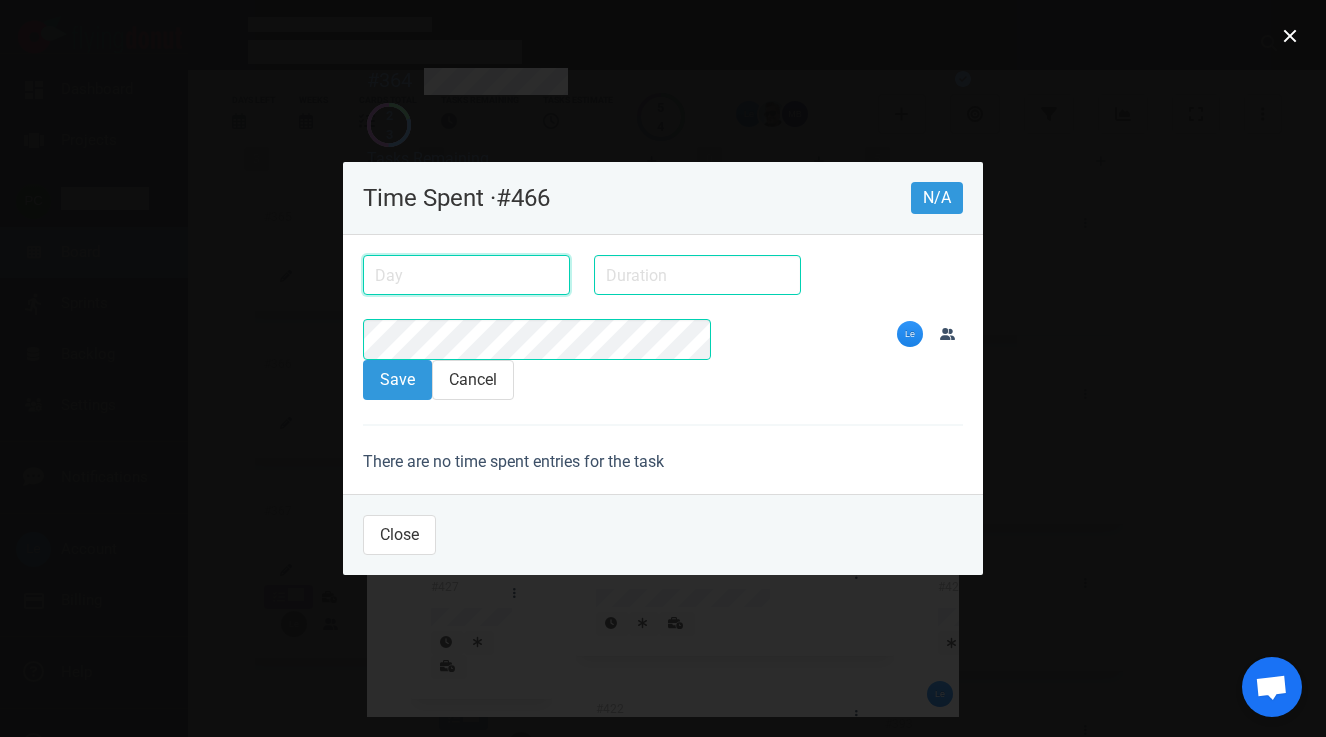 click at bounding box center [466, 275] 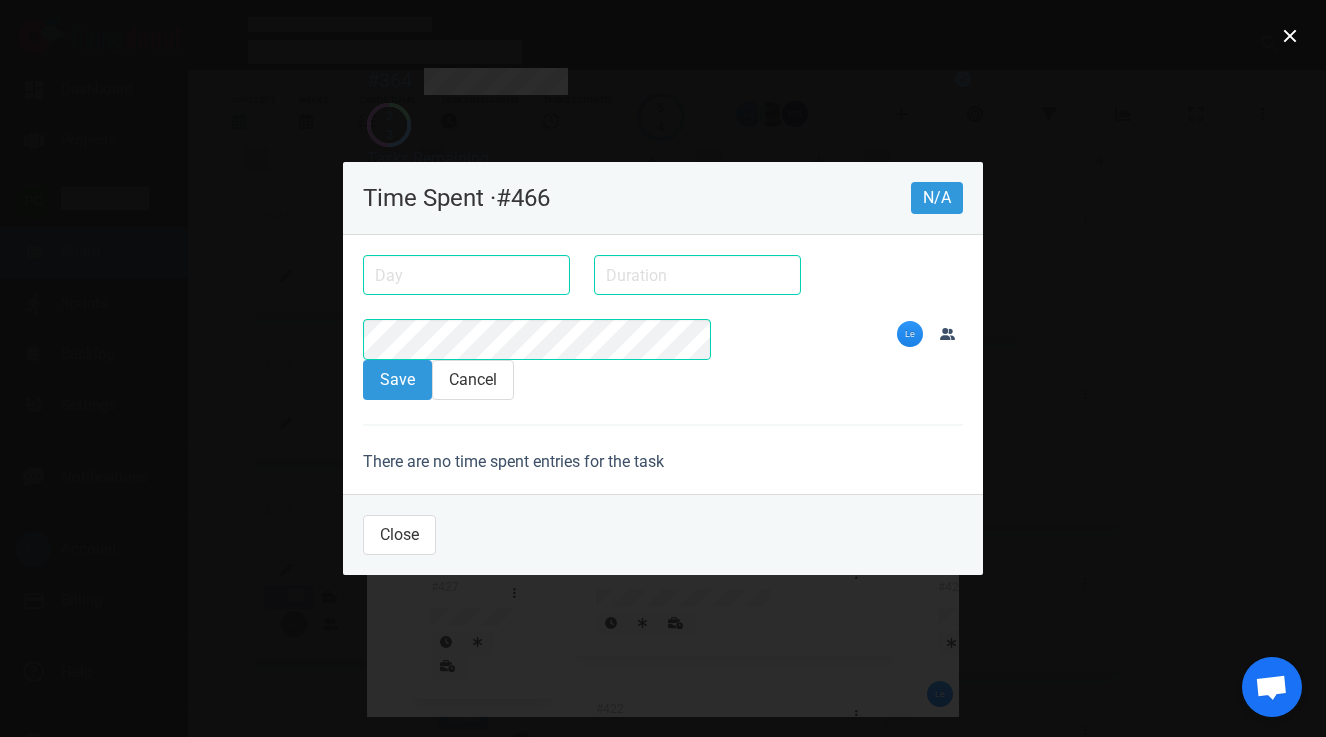 click on "5" at bounding box center [0, 0] 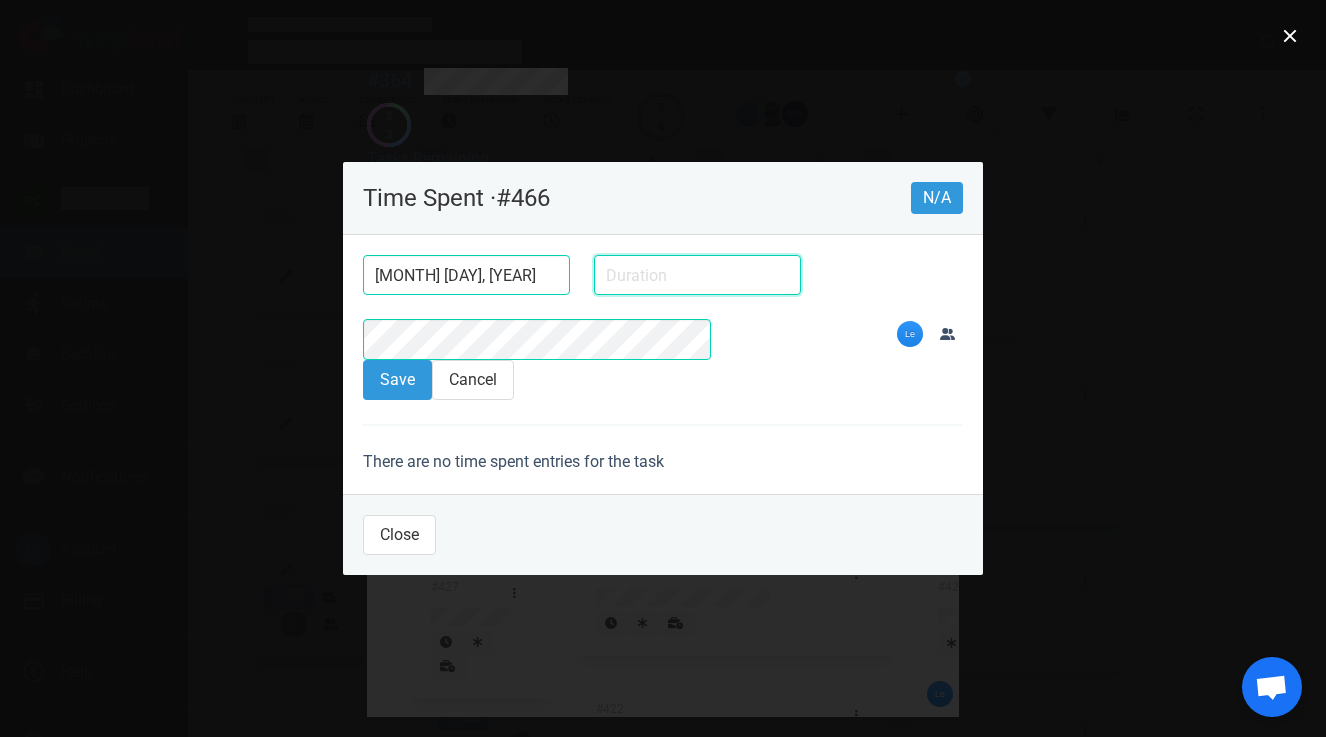 click at bounding box center (697, 275) 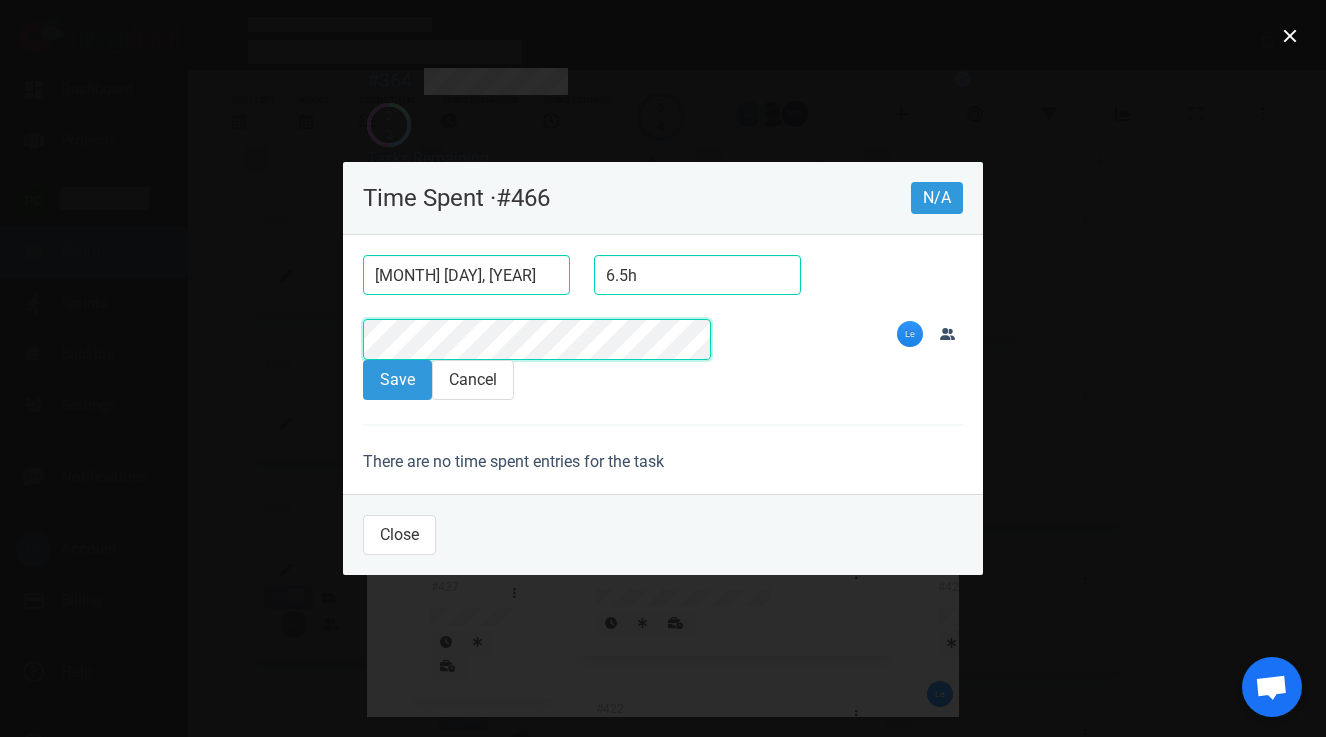 type on "6h 30m" 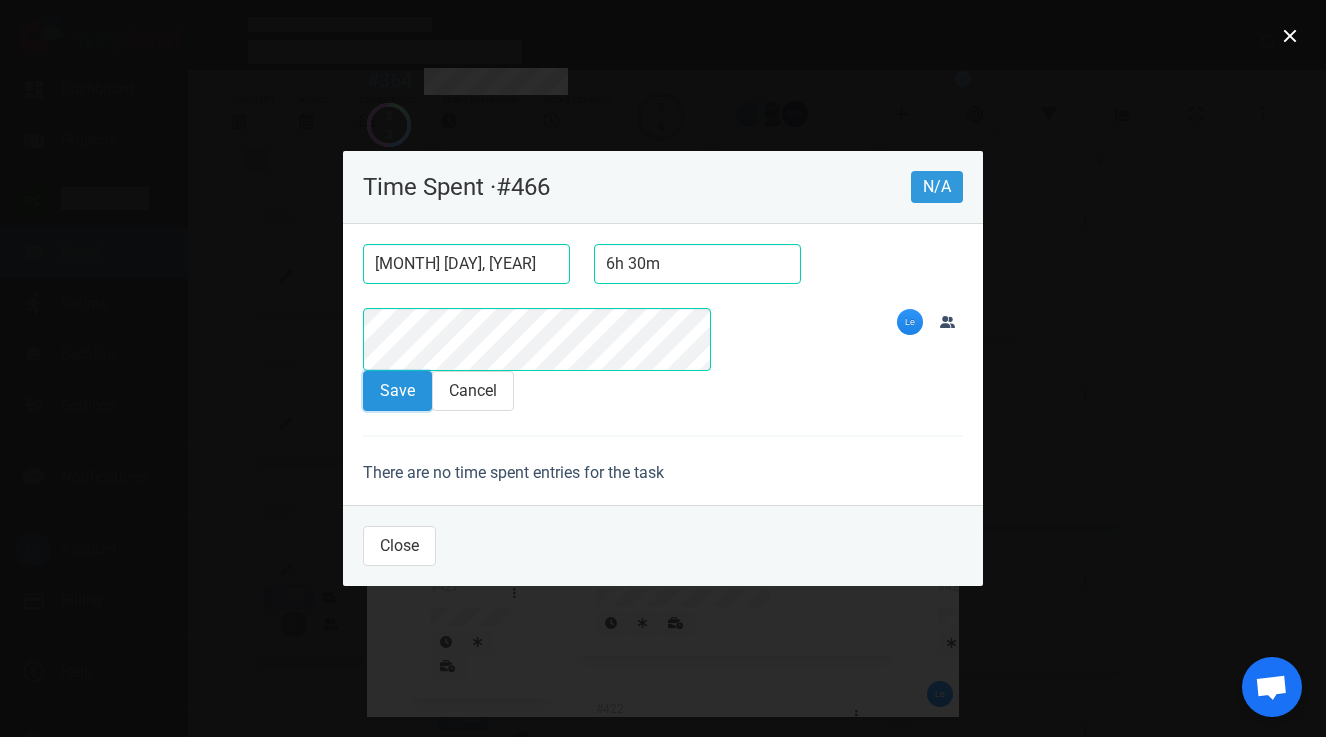 click on "Save" at bounding box center (397, 391) 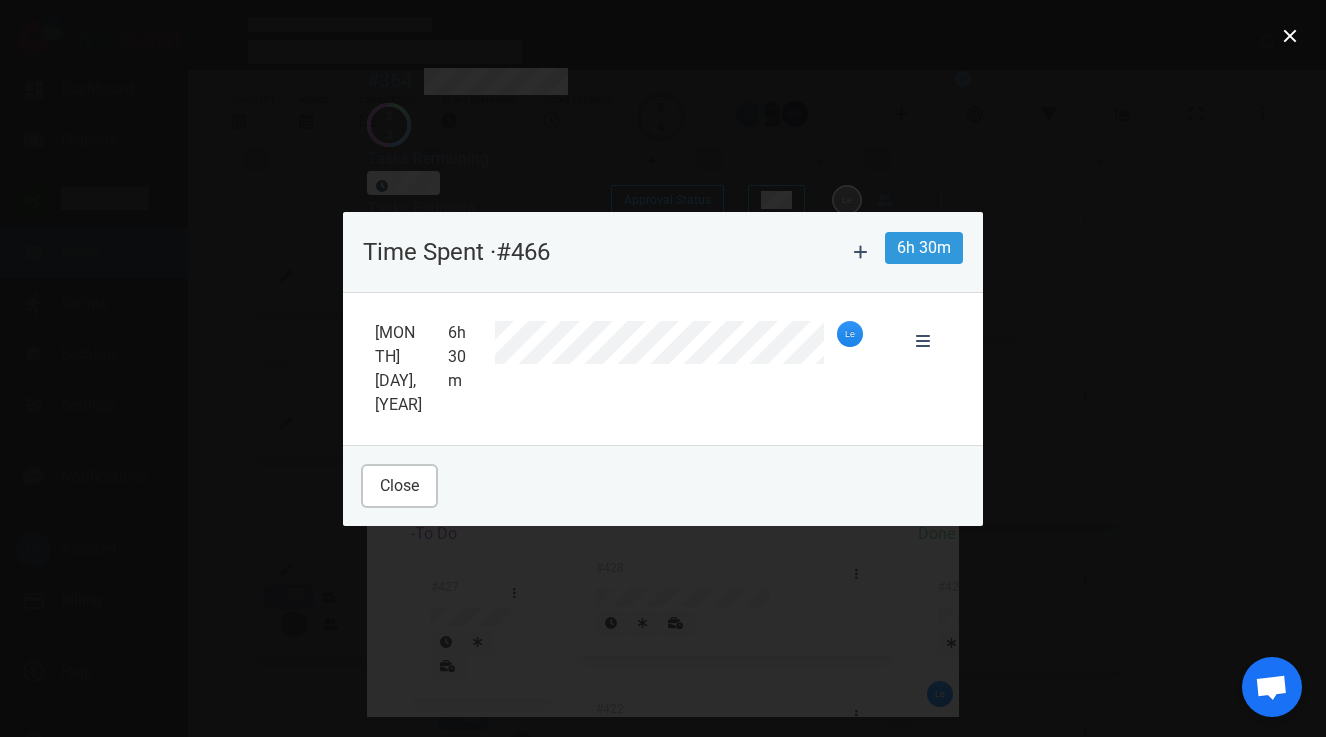 click on "Close" at bounding box center (399, 486) 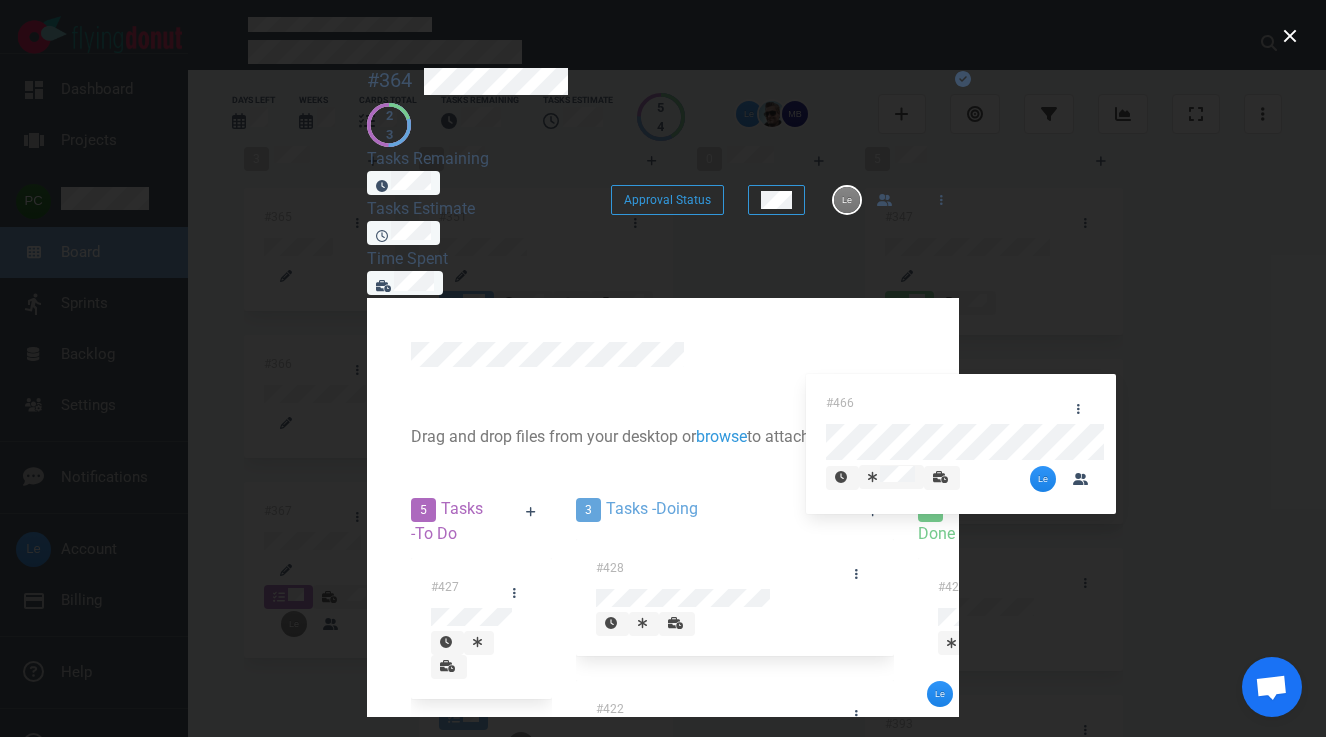drag, startPoint x: 636, startPoint y: 357, endPoint x: 973, endPoint y: 397, distance: 339.36557 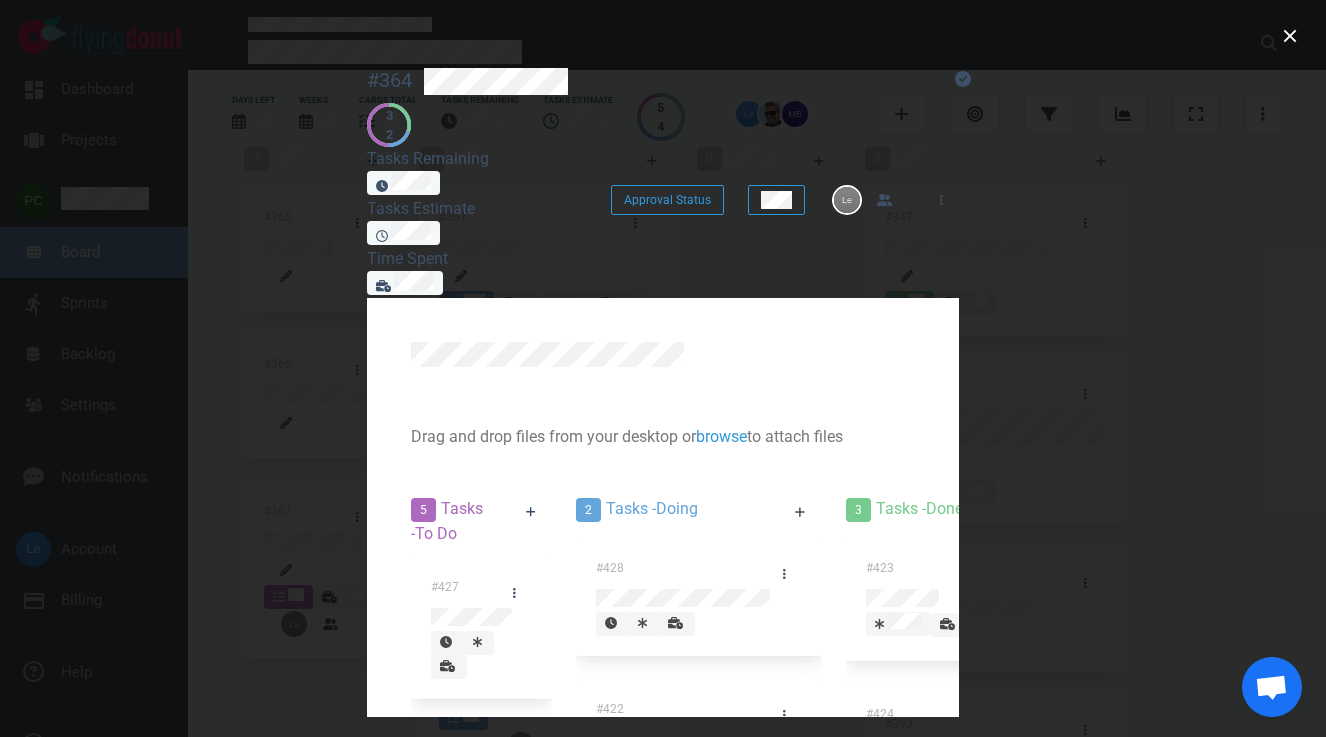 scroll, scrollTop: 200, scrollLeft: 0, axis: vertical 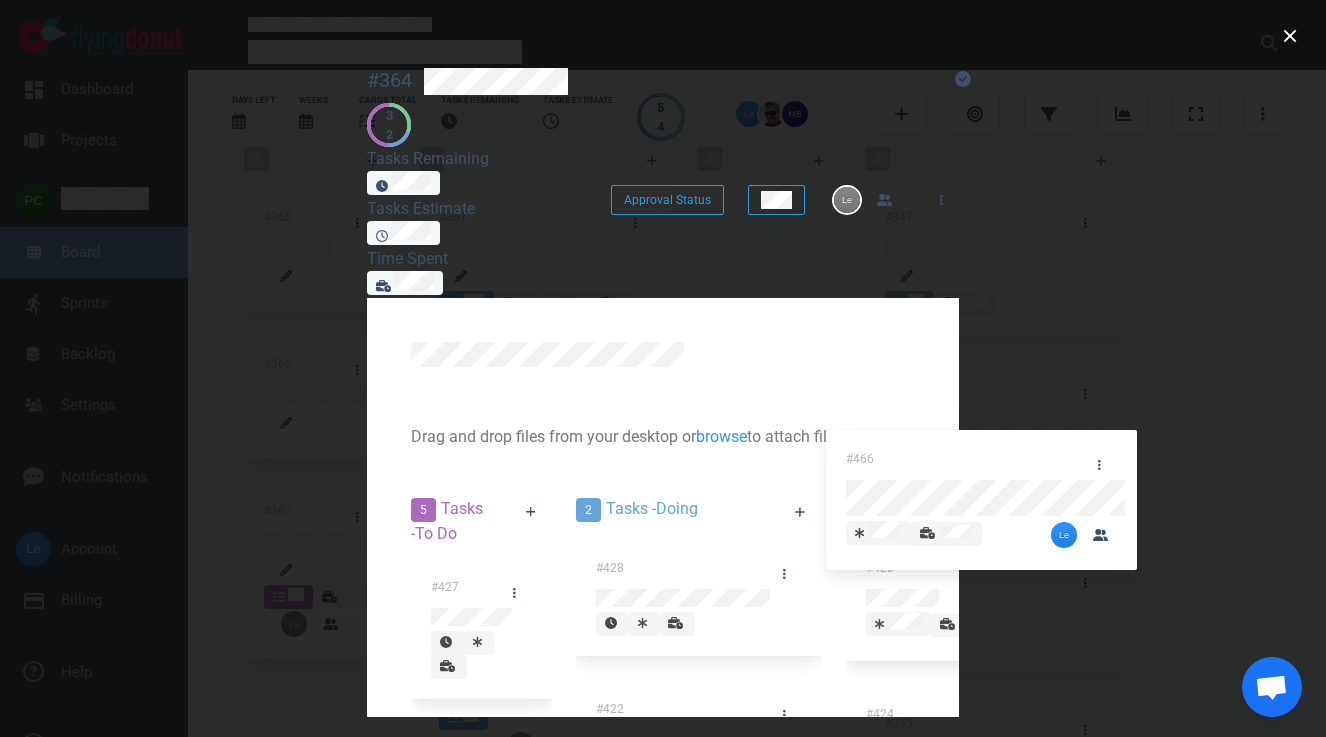 drag, startPoint x: 973, startPoint y: 448, endPoint x: 694, endPoint y: 441, distance: 279.0878 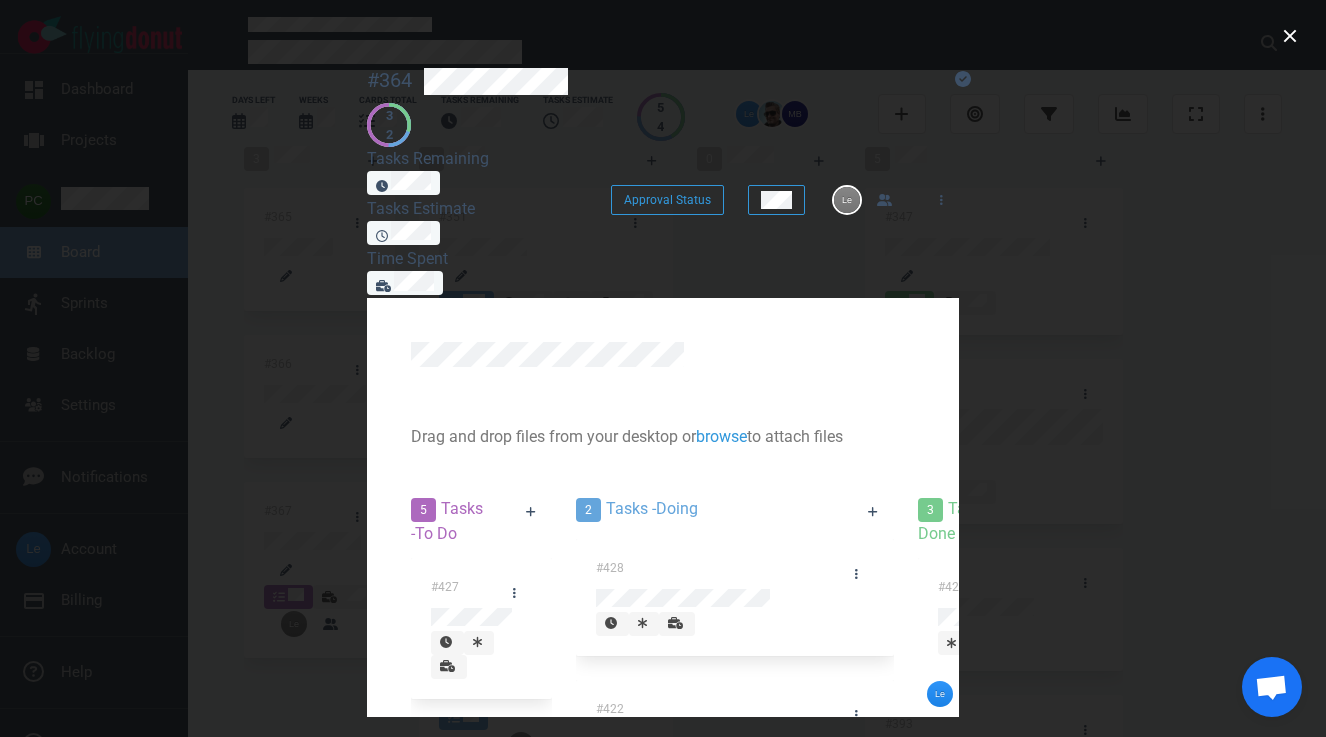 scroll, scrollTop: 0, scrollLeft: 0, axis: both 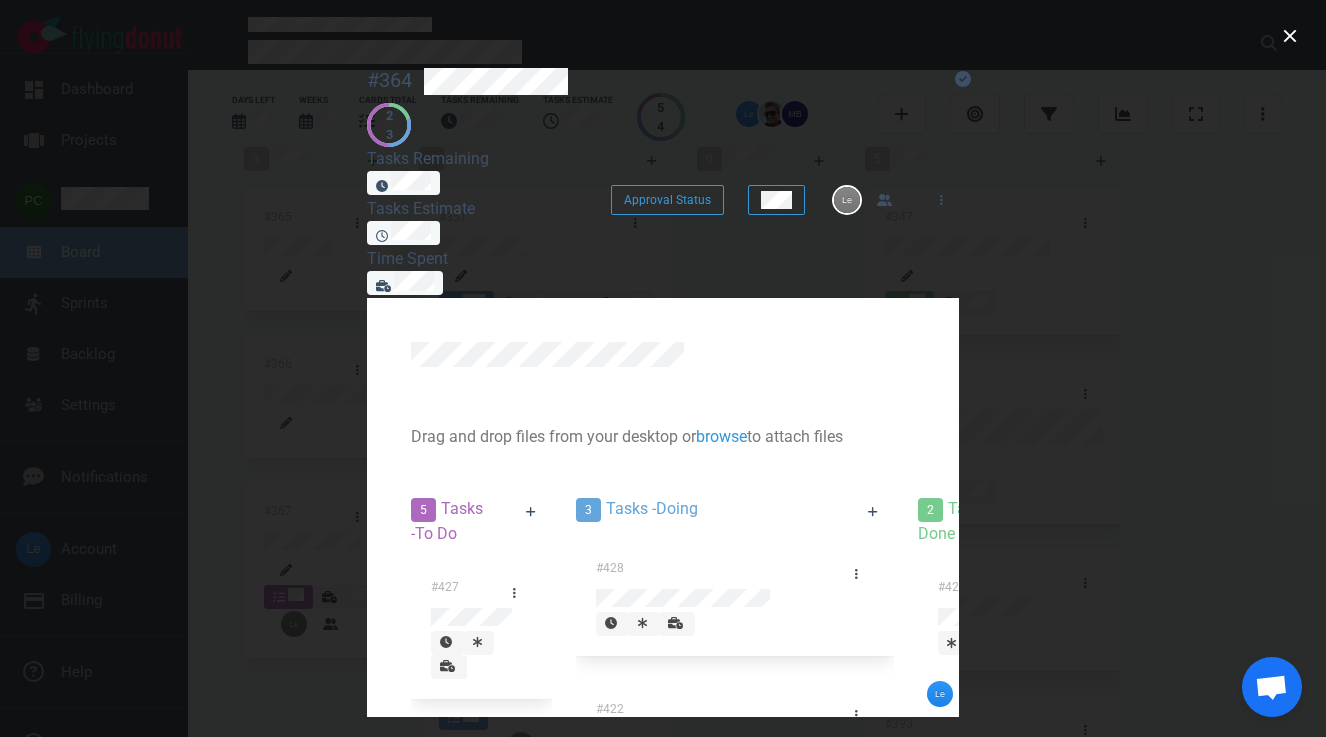 drag, startPoint x: 839, startPoint y: 355, endPoint x: 825, endPoint y: 359, distance: 14.56022 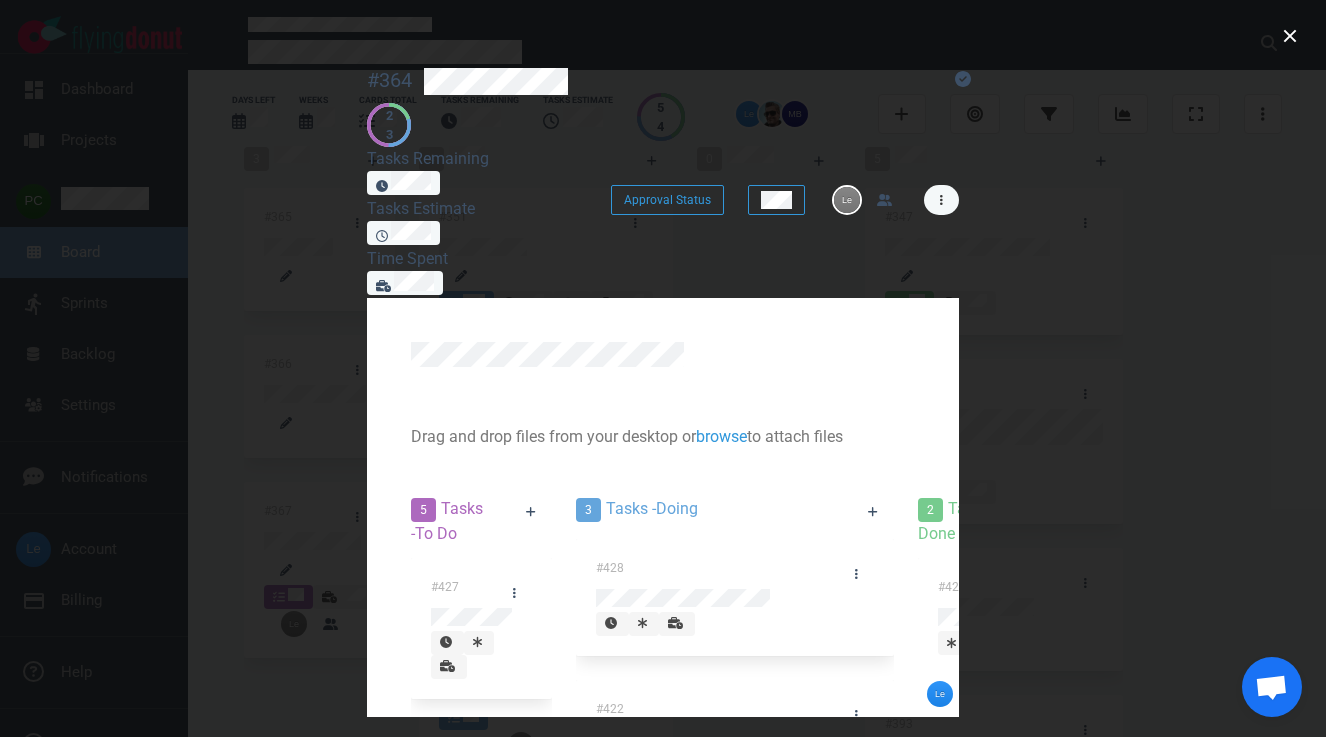 click at bounding box center [941, 200] 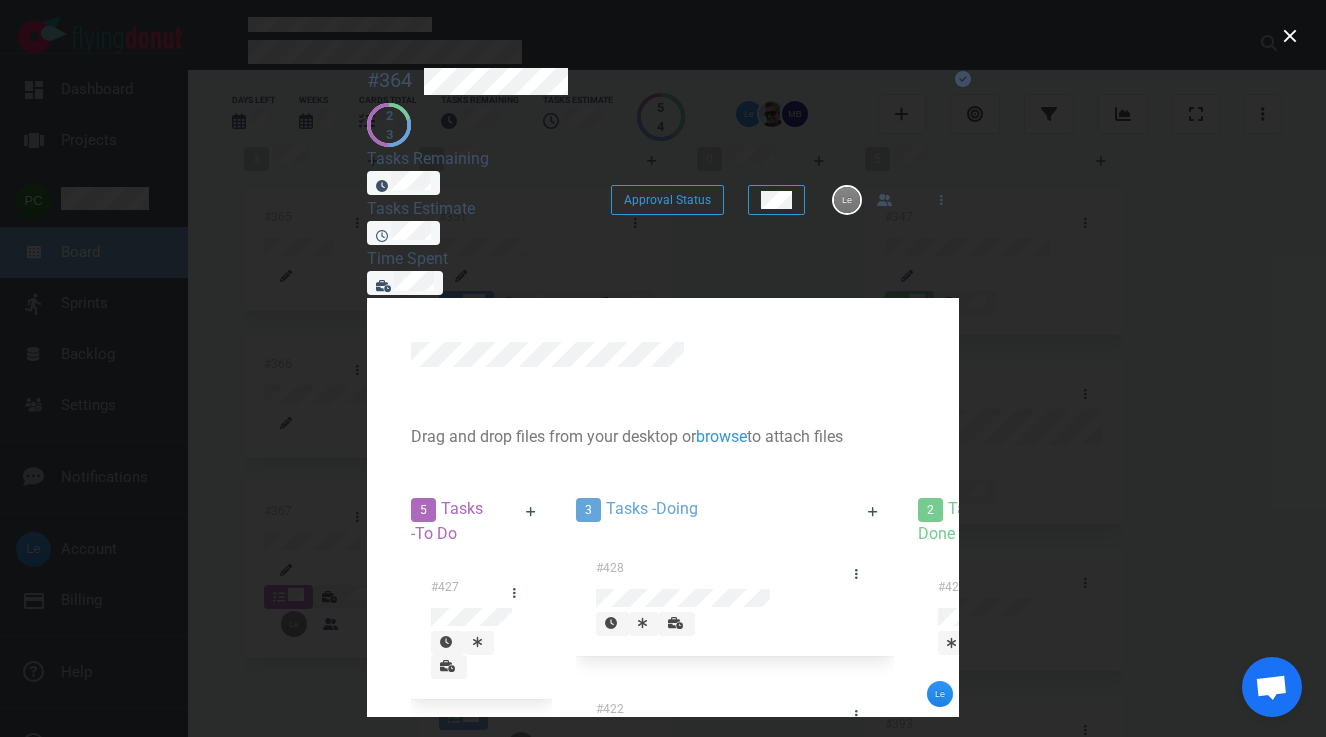 click on "Make a Copy" at bounding box center [0, 0] 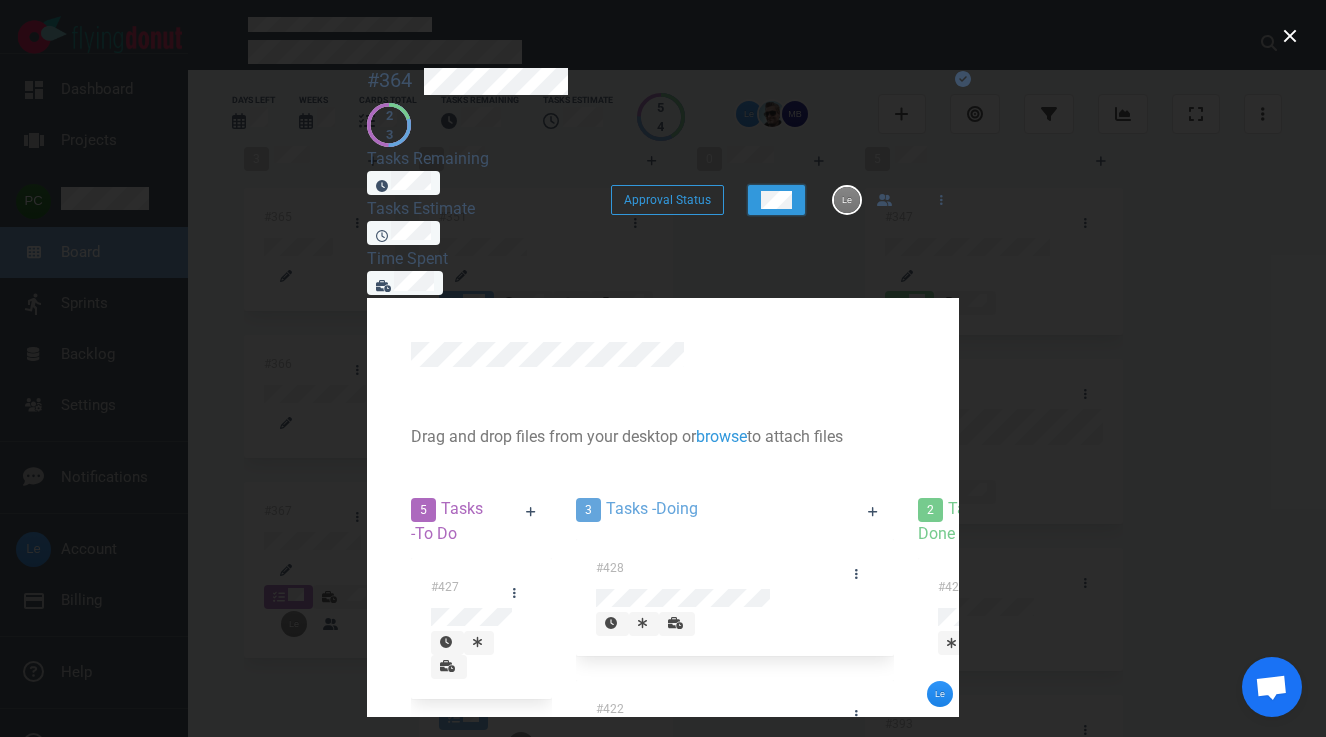 click at bounding box center [776, 200] 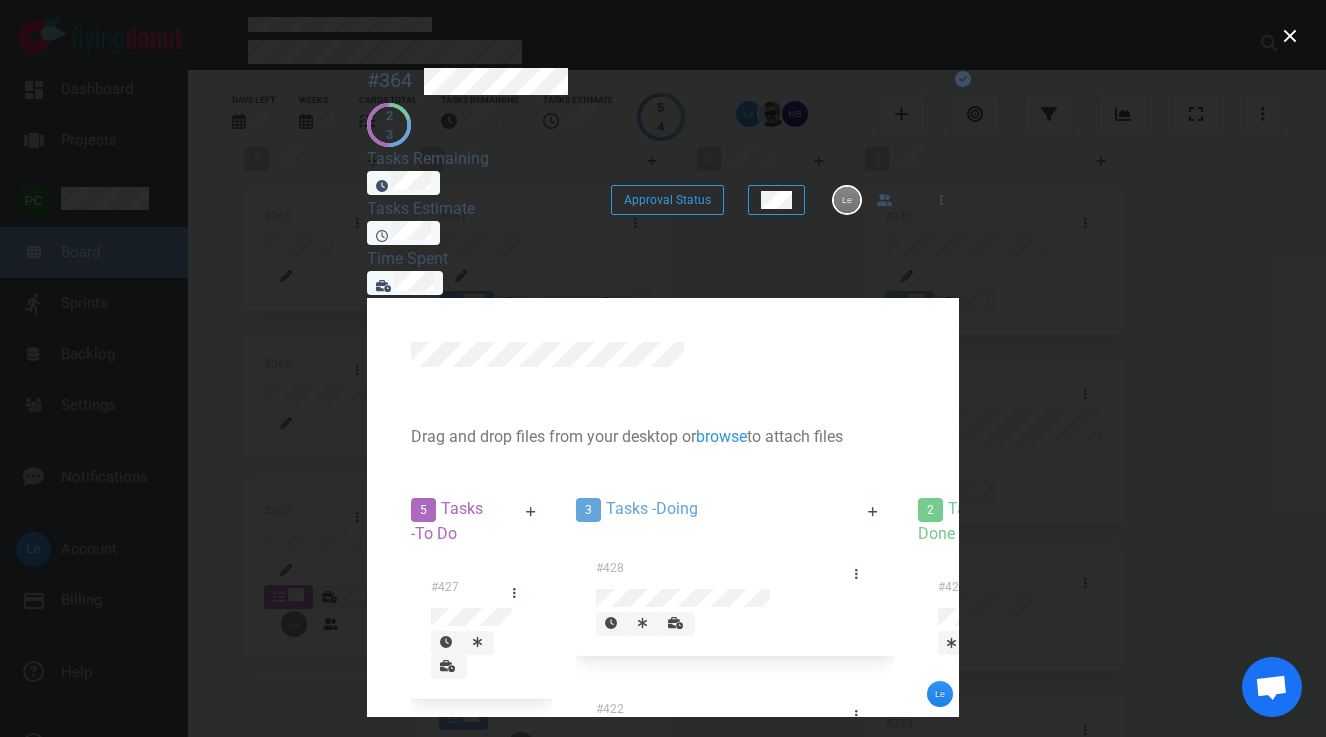click on "Testing" at bounding box center (0, 0) 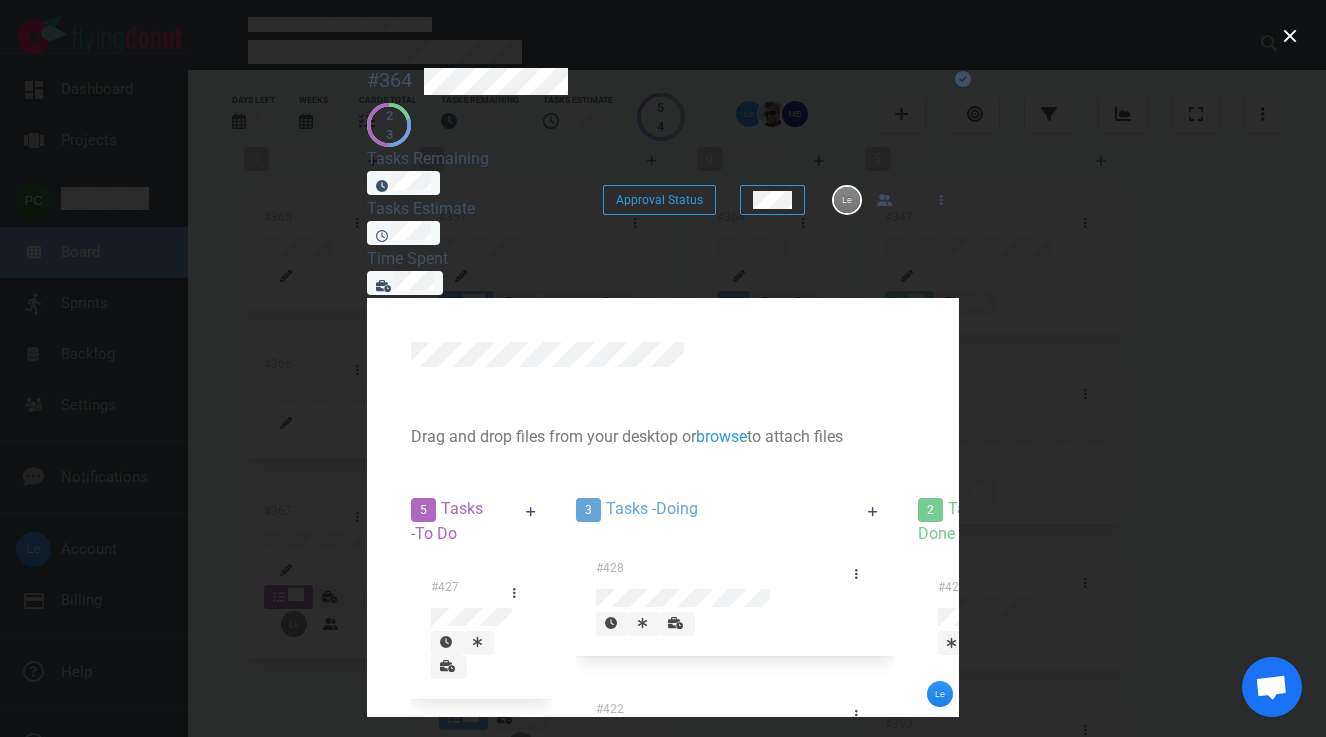 scroll, scrollTop: 0, scrollLeft: 0, axis: both 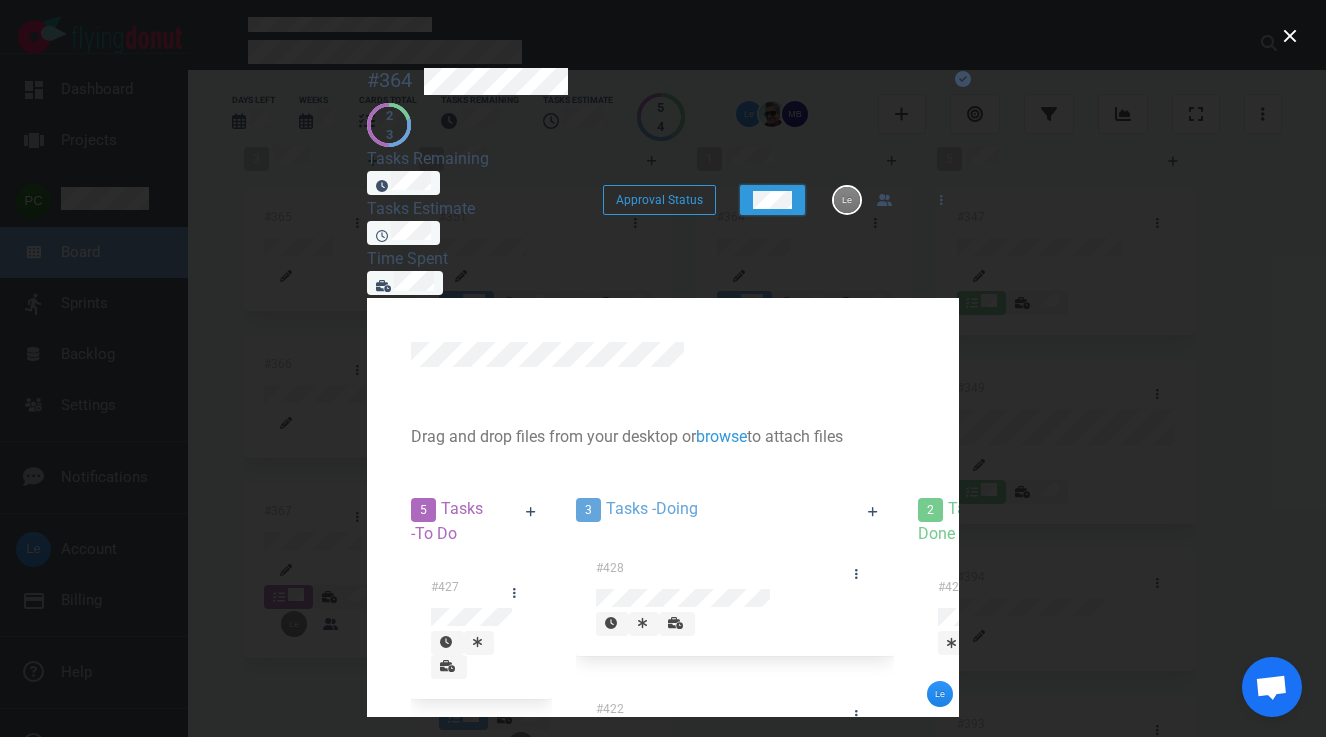 drag, startPoint x: 1038, startPoint y: 141, endPoint x: 833, endPoint y: 321, distance: 272.80945 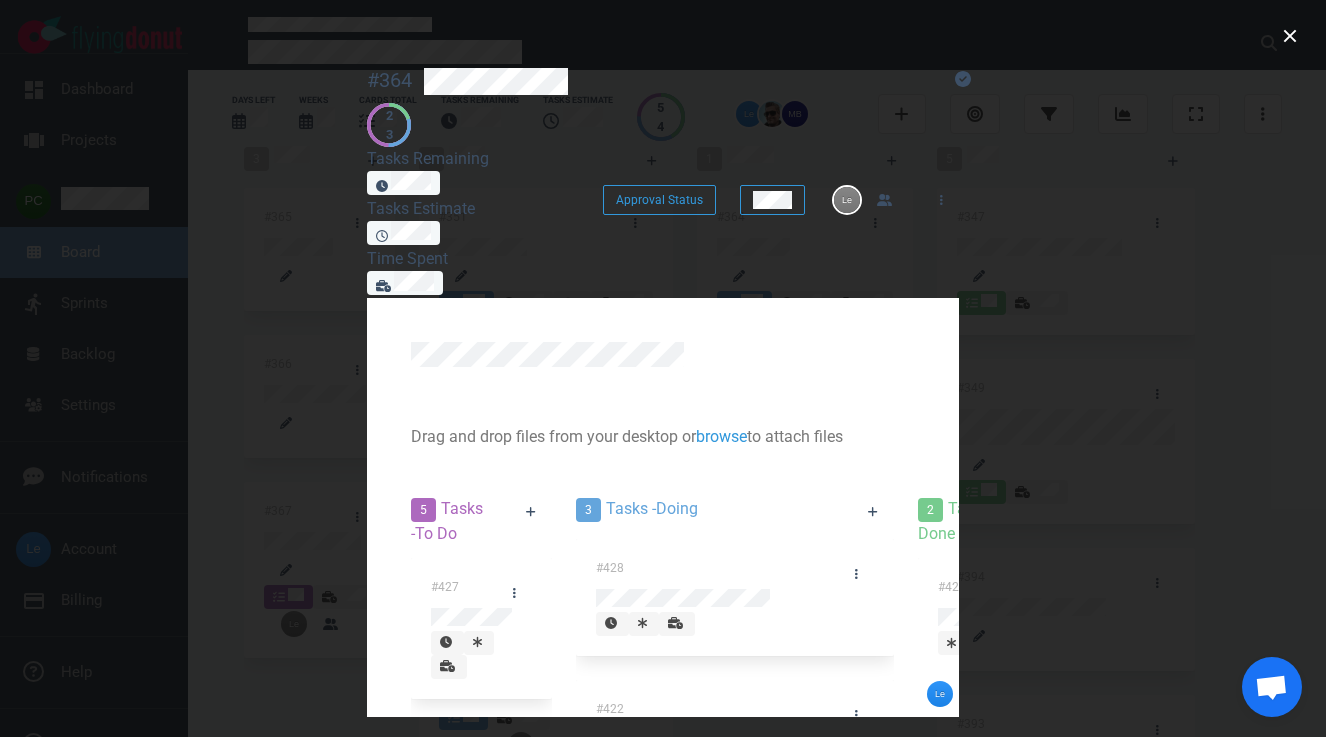 click on "Testing" at bounding box center [0, 0] 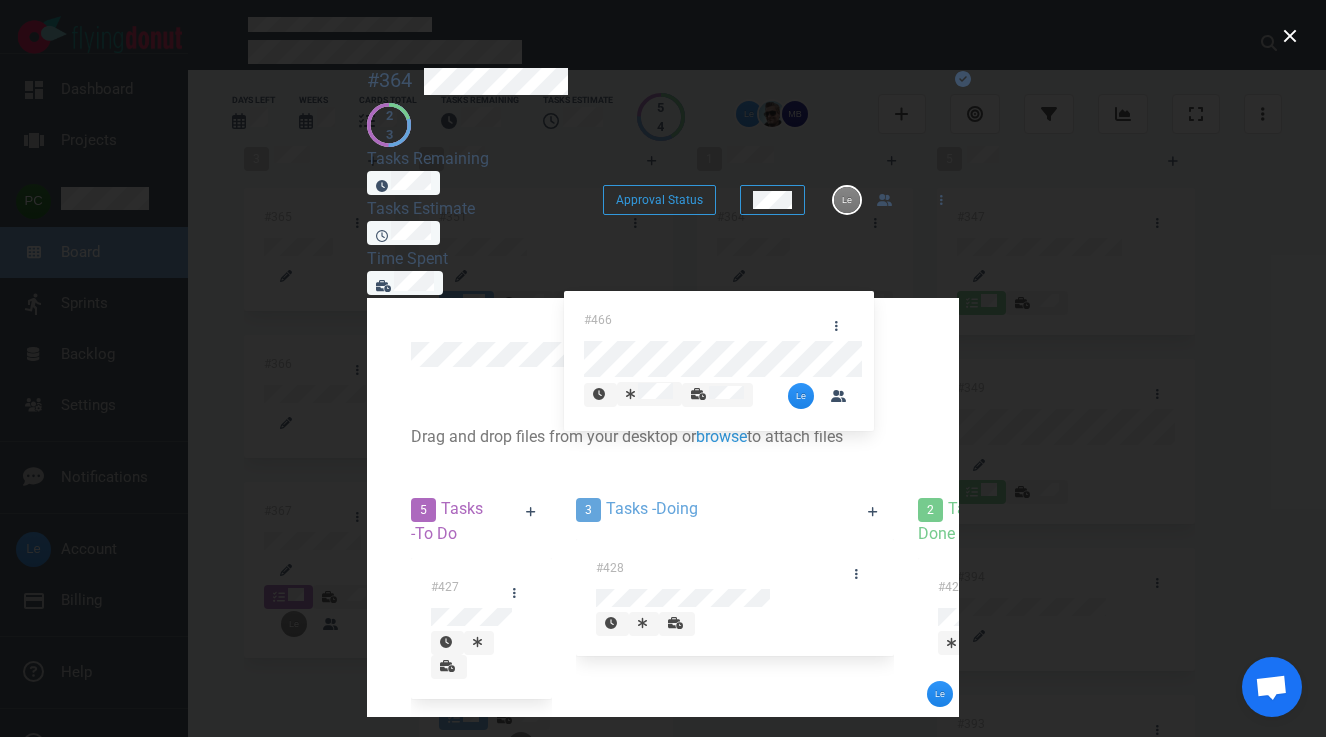 drag, startPoint x: 675, startPoint y: 453, endPoint x: 734, endPoint y: 317, distance: 148.24641 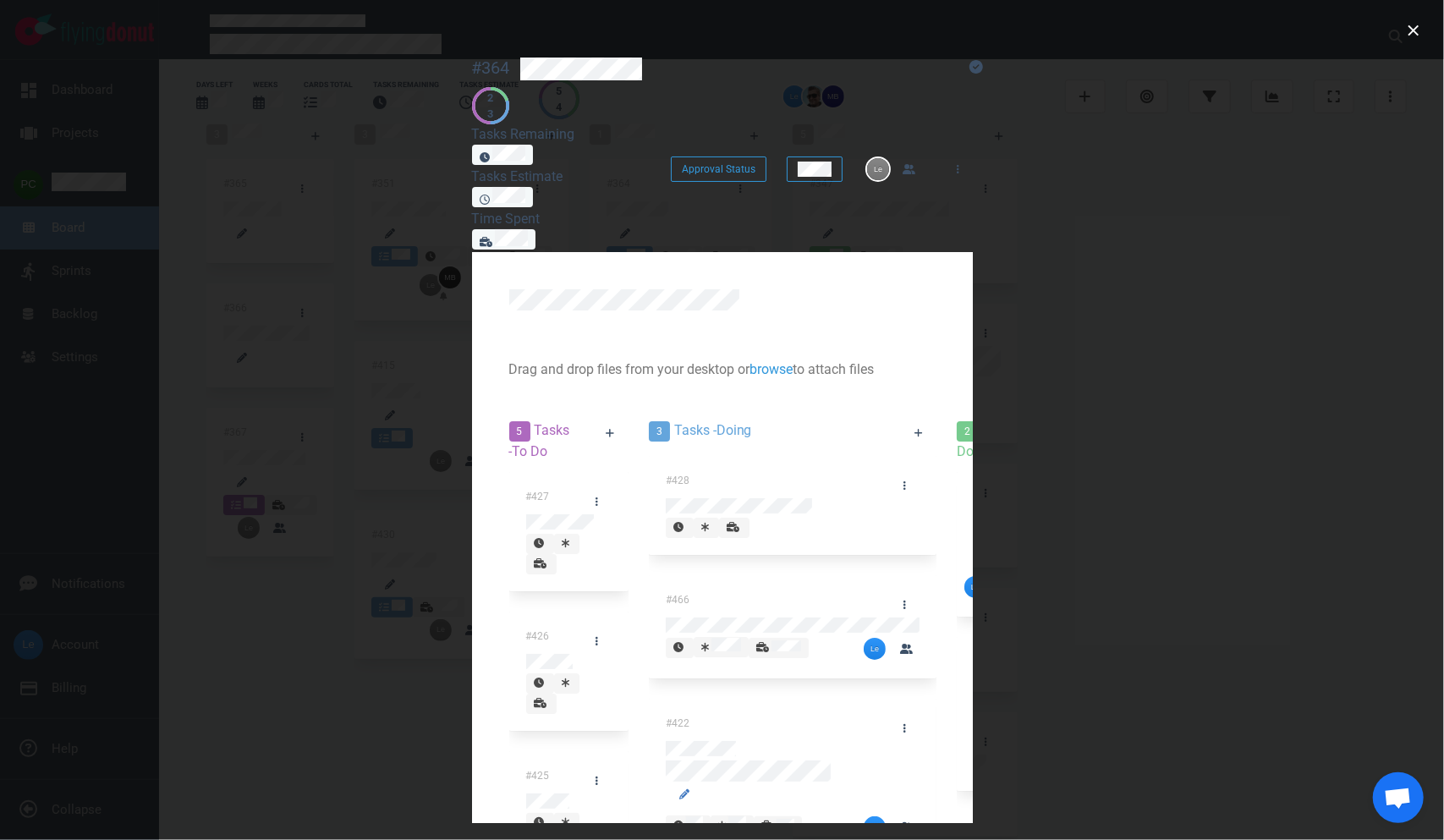 scroll, scrollTop: 0, scrollLeft: 0, axis: both 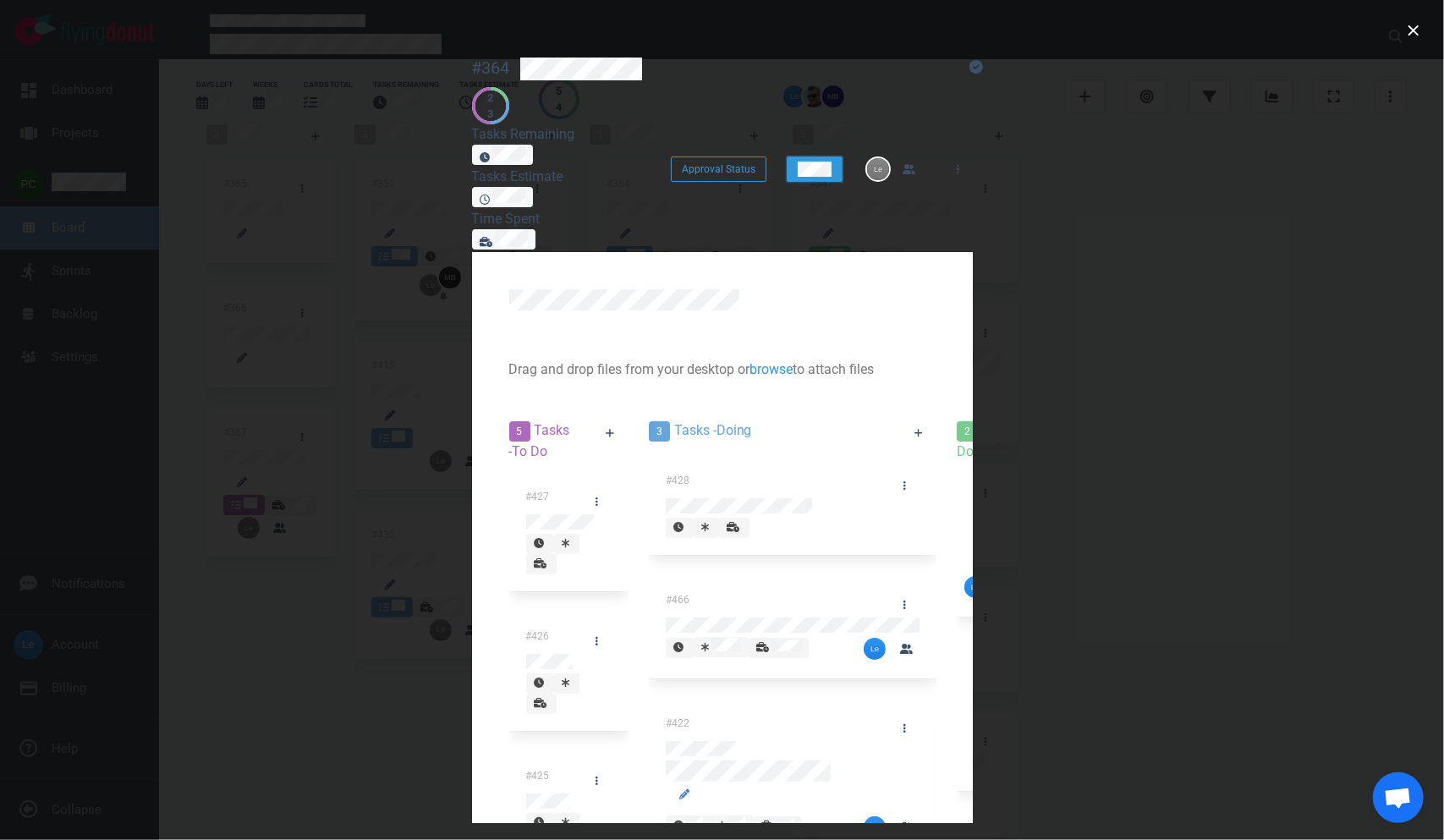 click at bounding box center (814, 169) 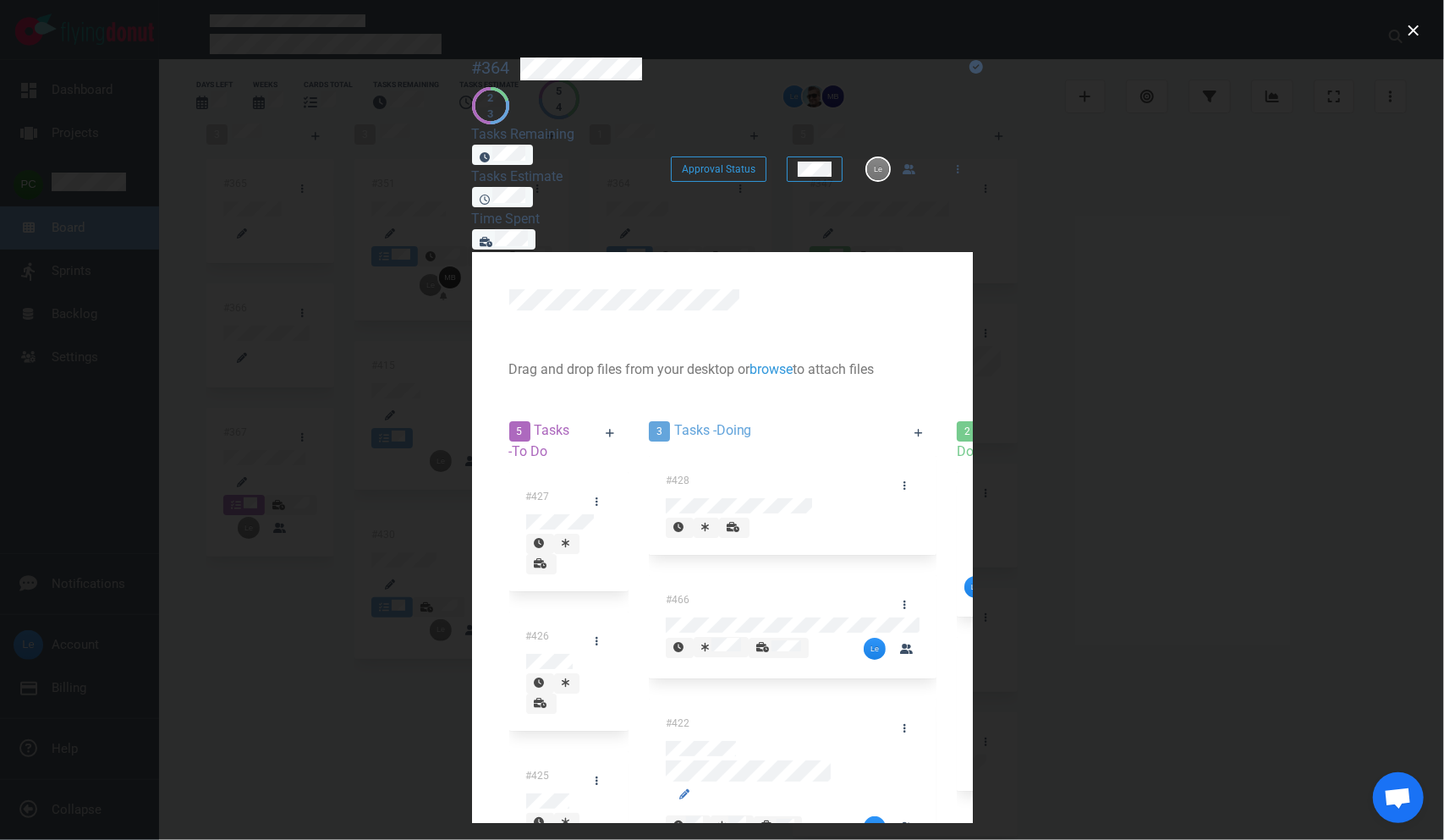 click on "Testing" at bounding box center [0, 0] 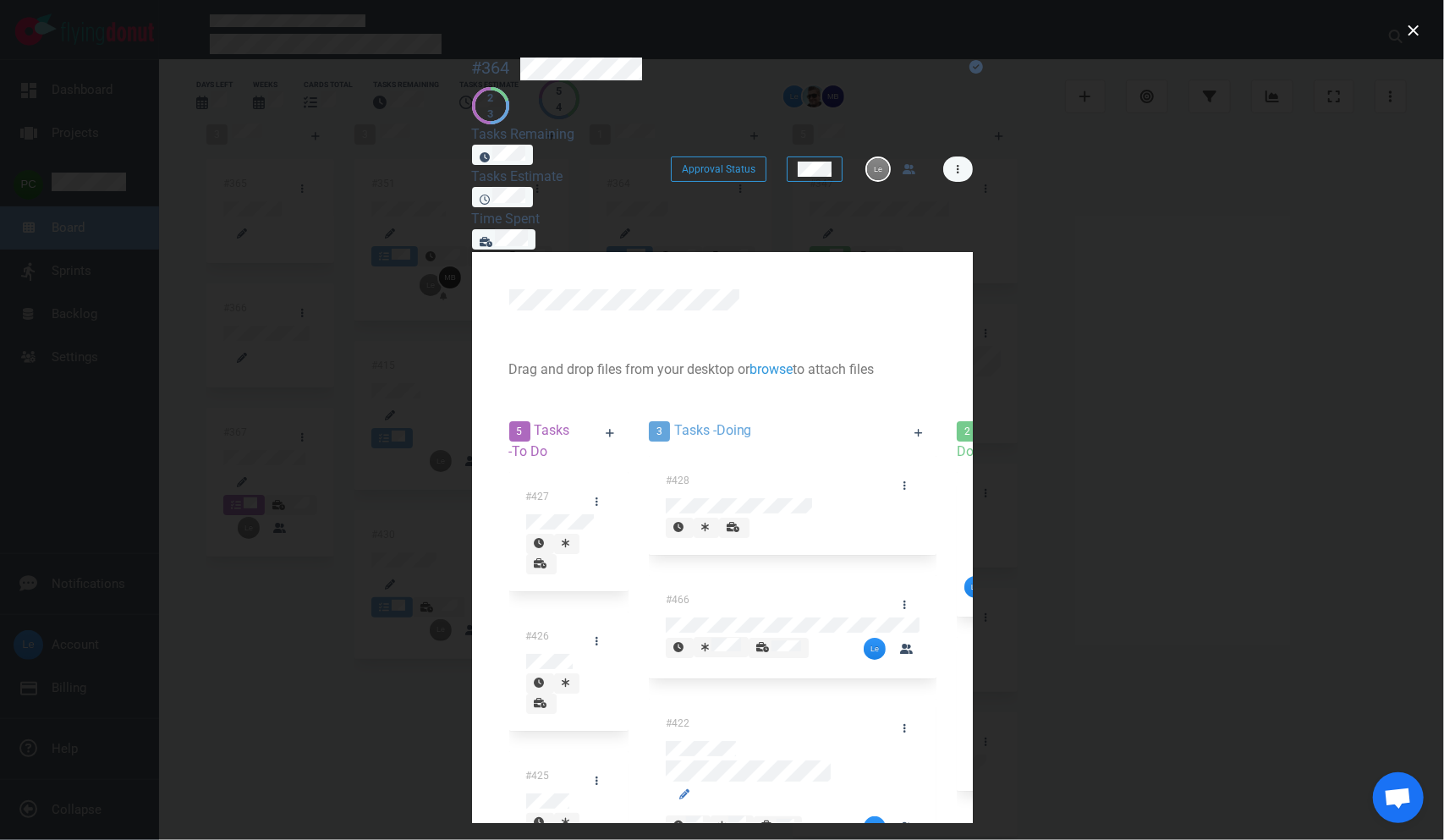 click 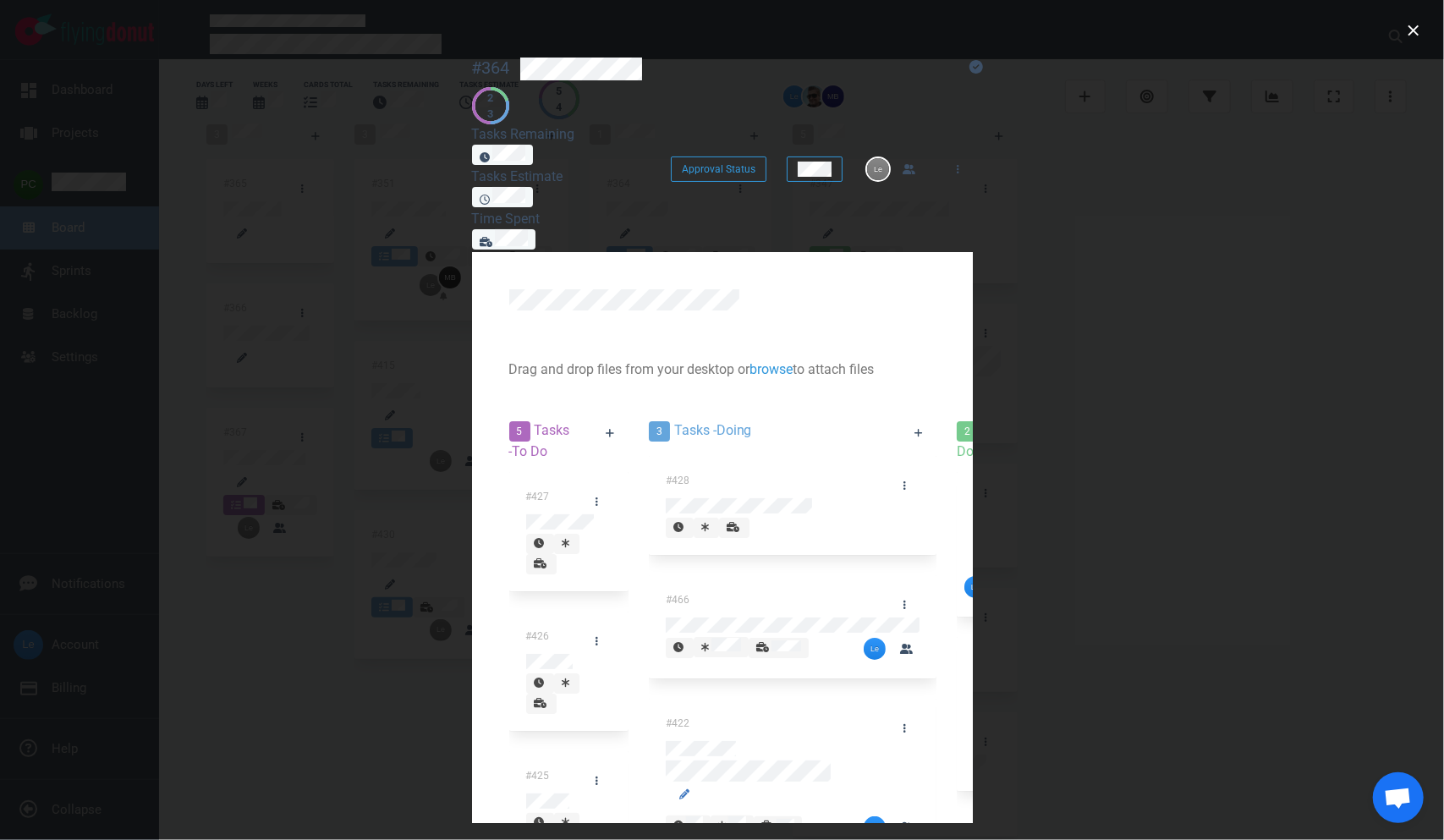 click on "Block" at bounding box center [0, 0] 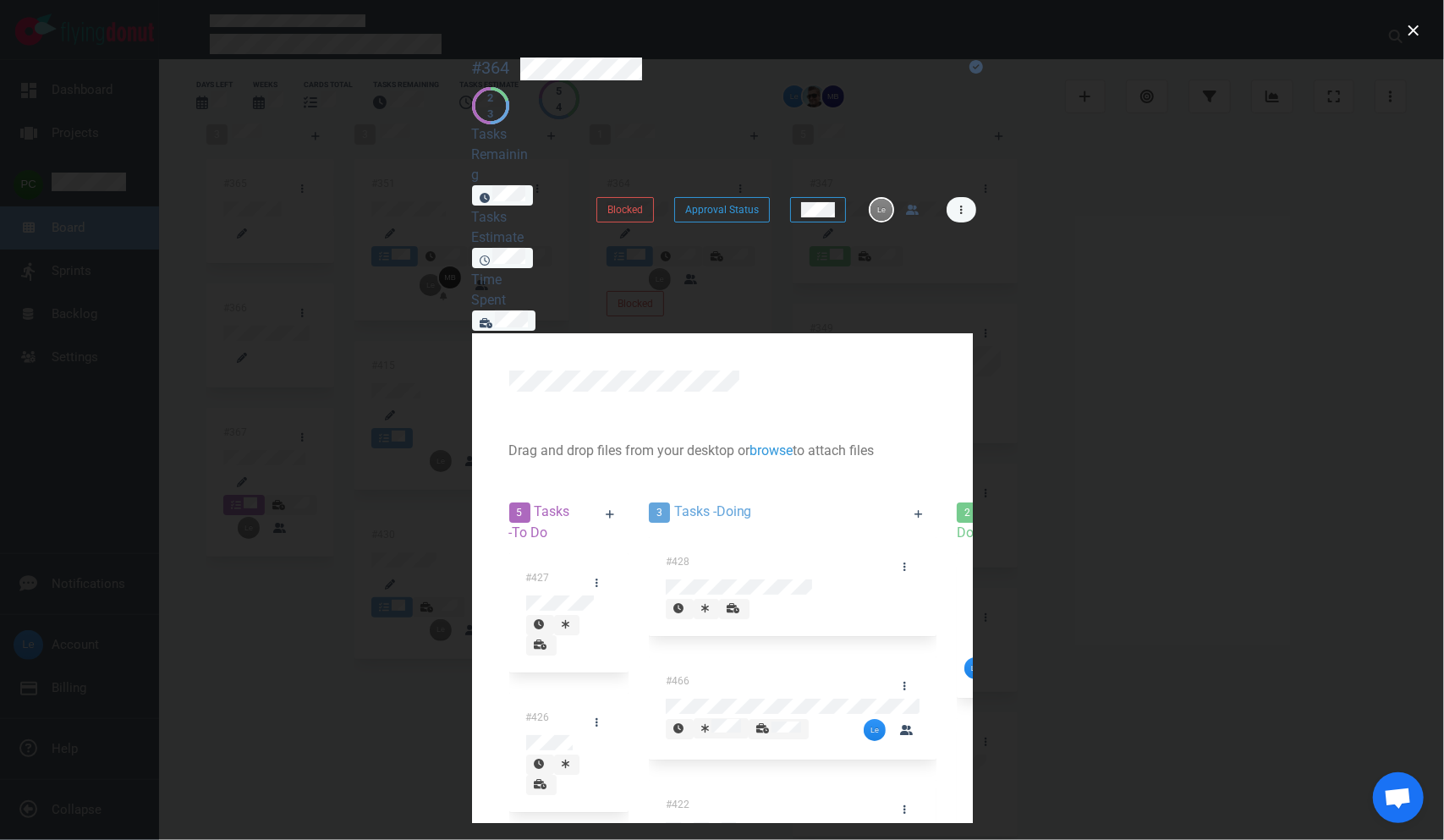 click at bounding box center [961, 210] 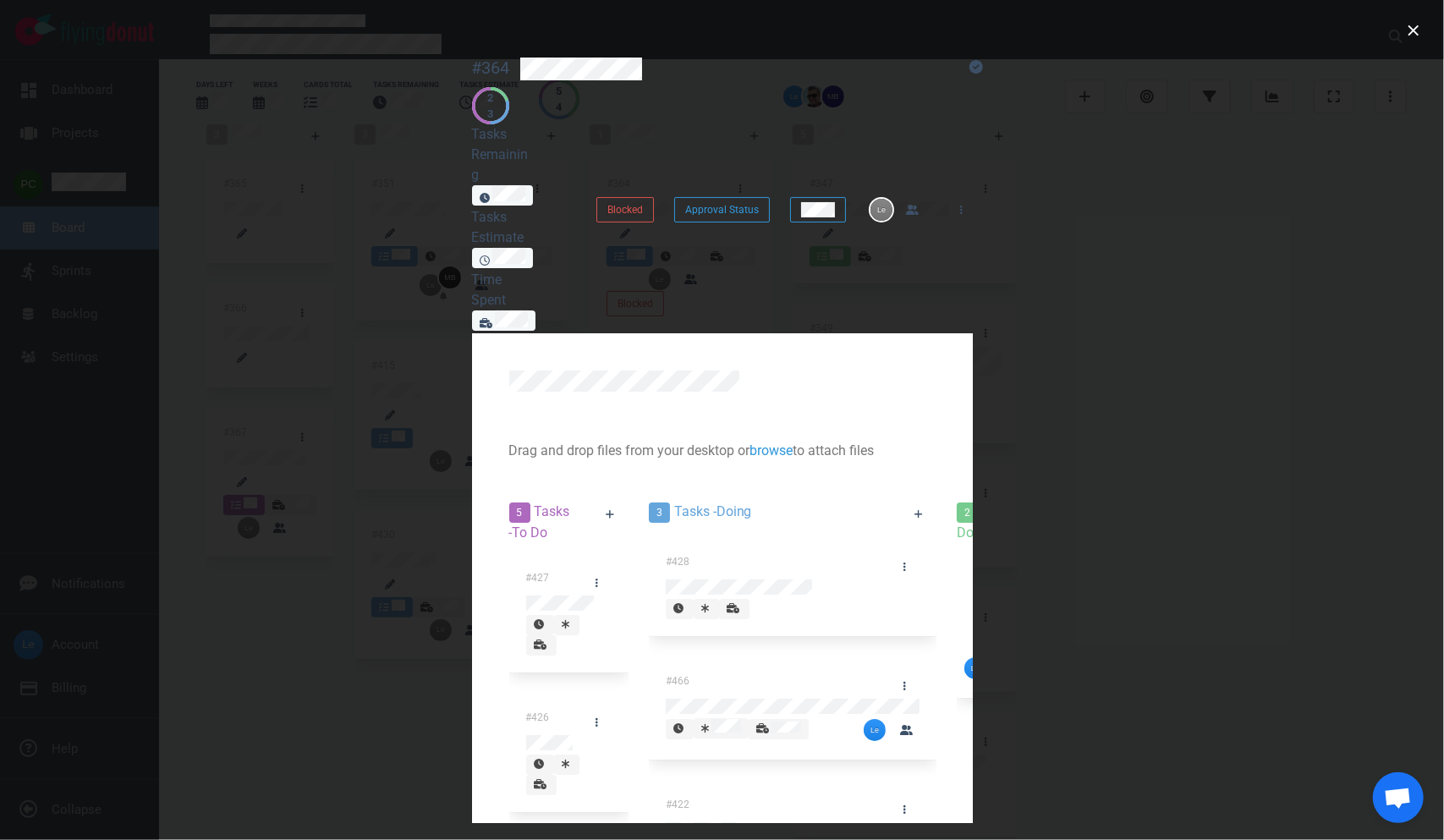 click on "Unblock" at bounding box center (0, 0) 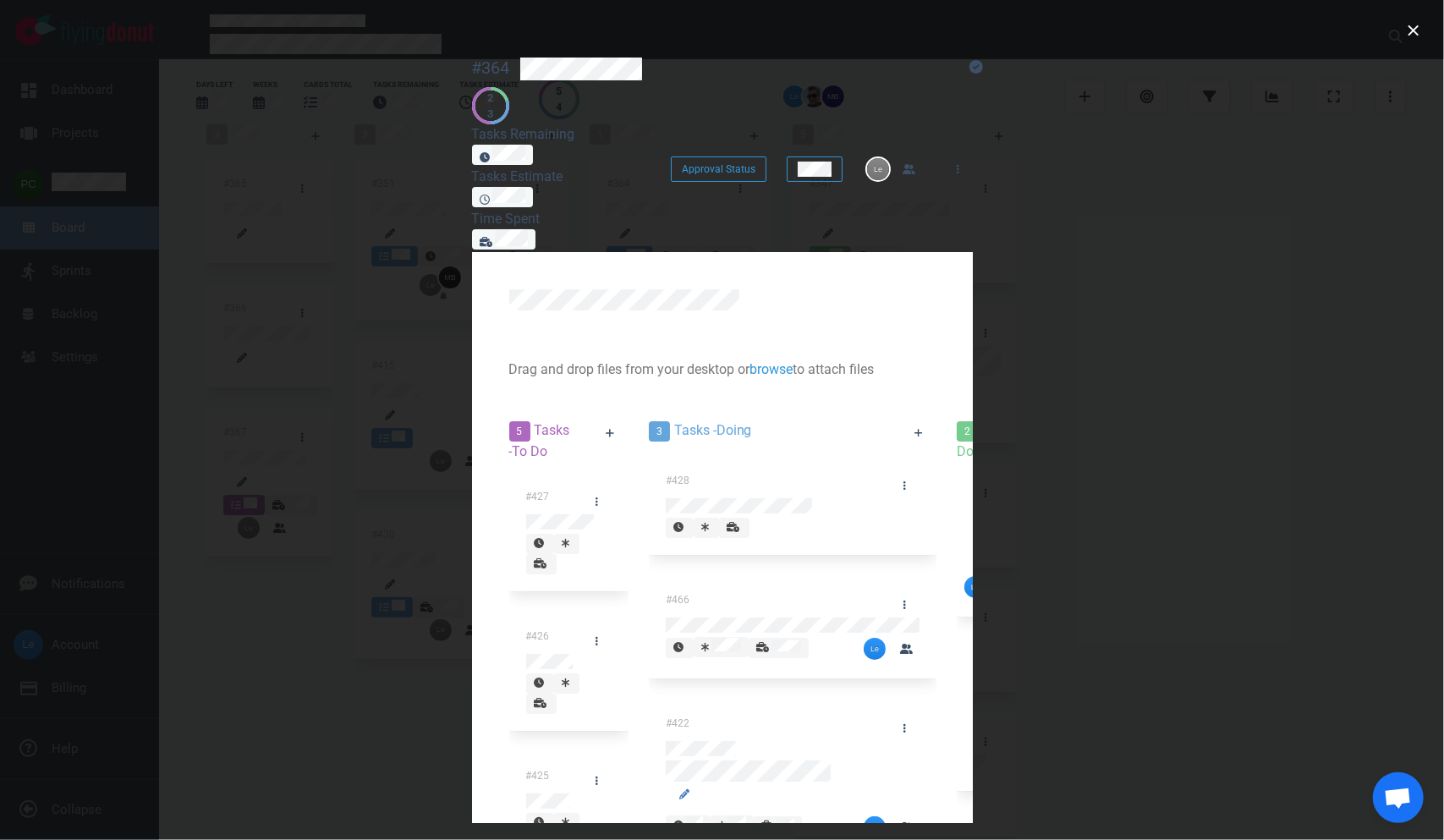 click at bounding box center [958, 169] 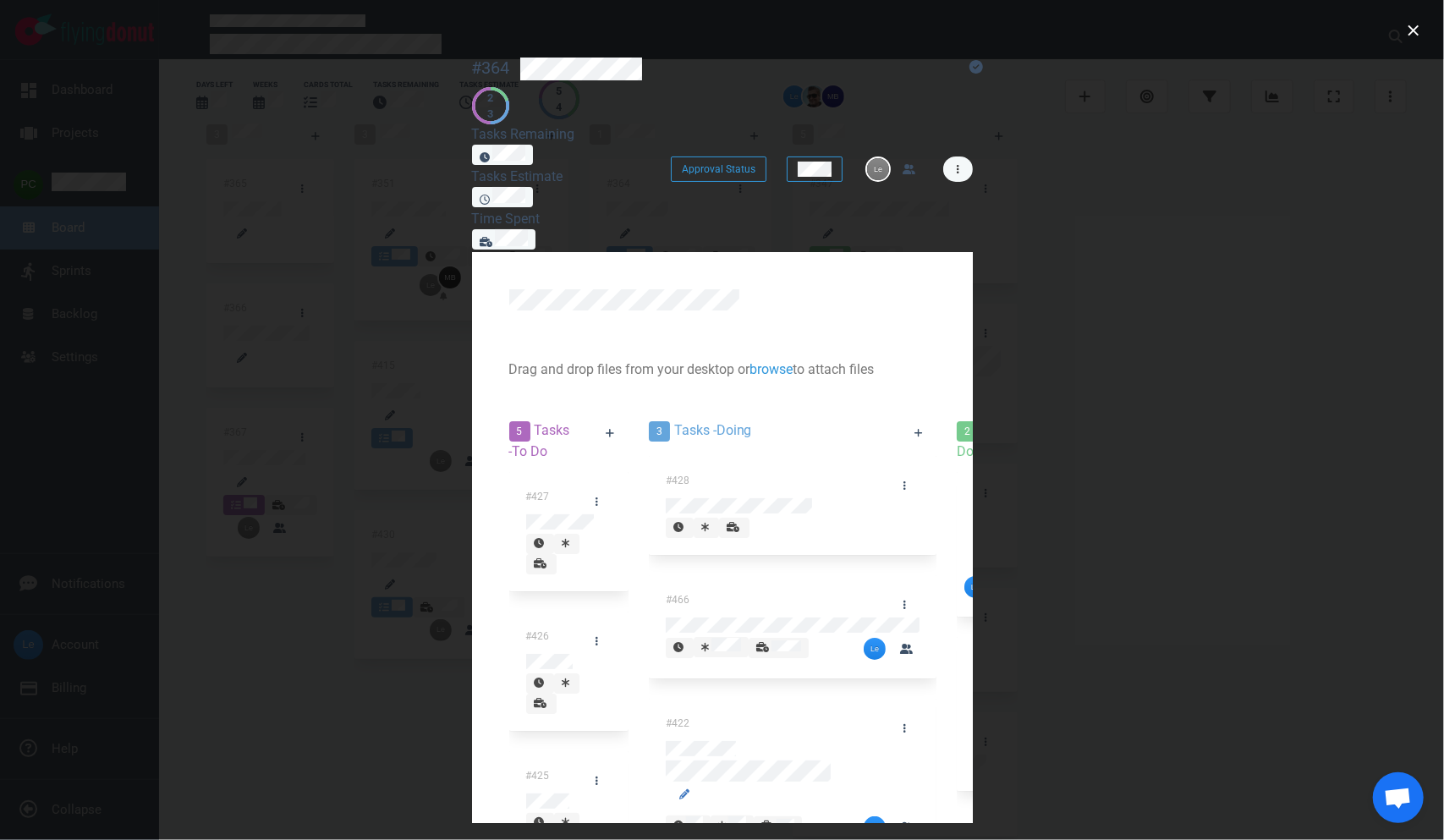 click at bounding box center [958, 169] 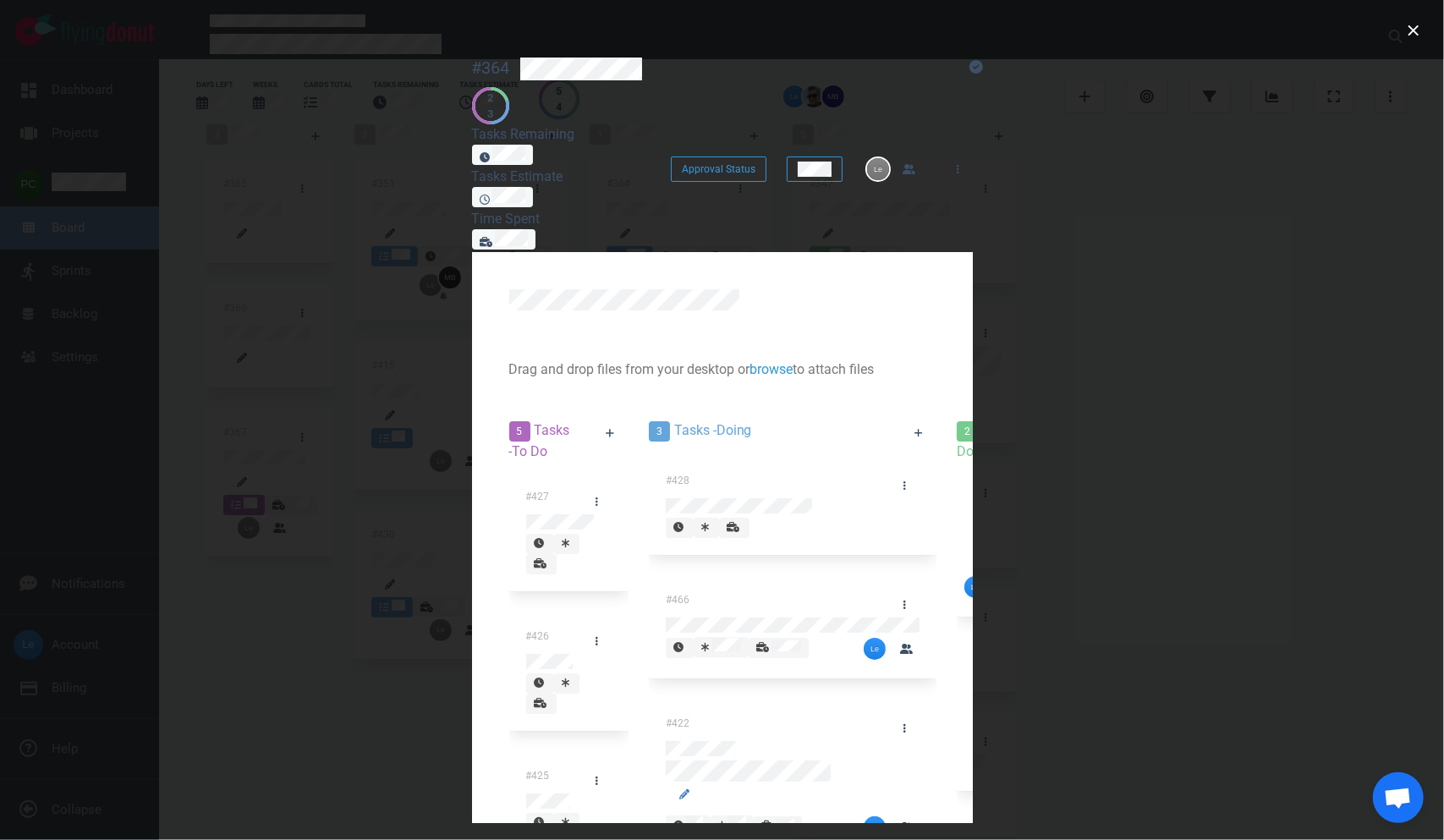 click on "Labels" at bounding box center [0, 0] 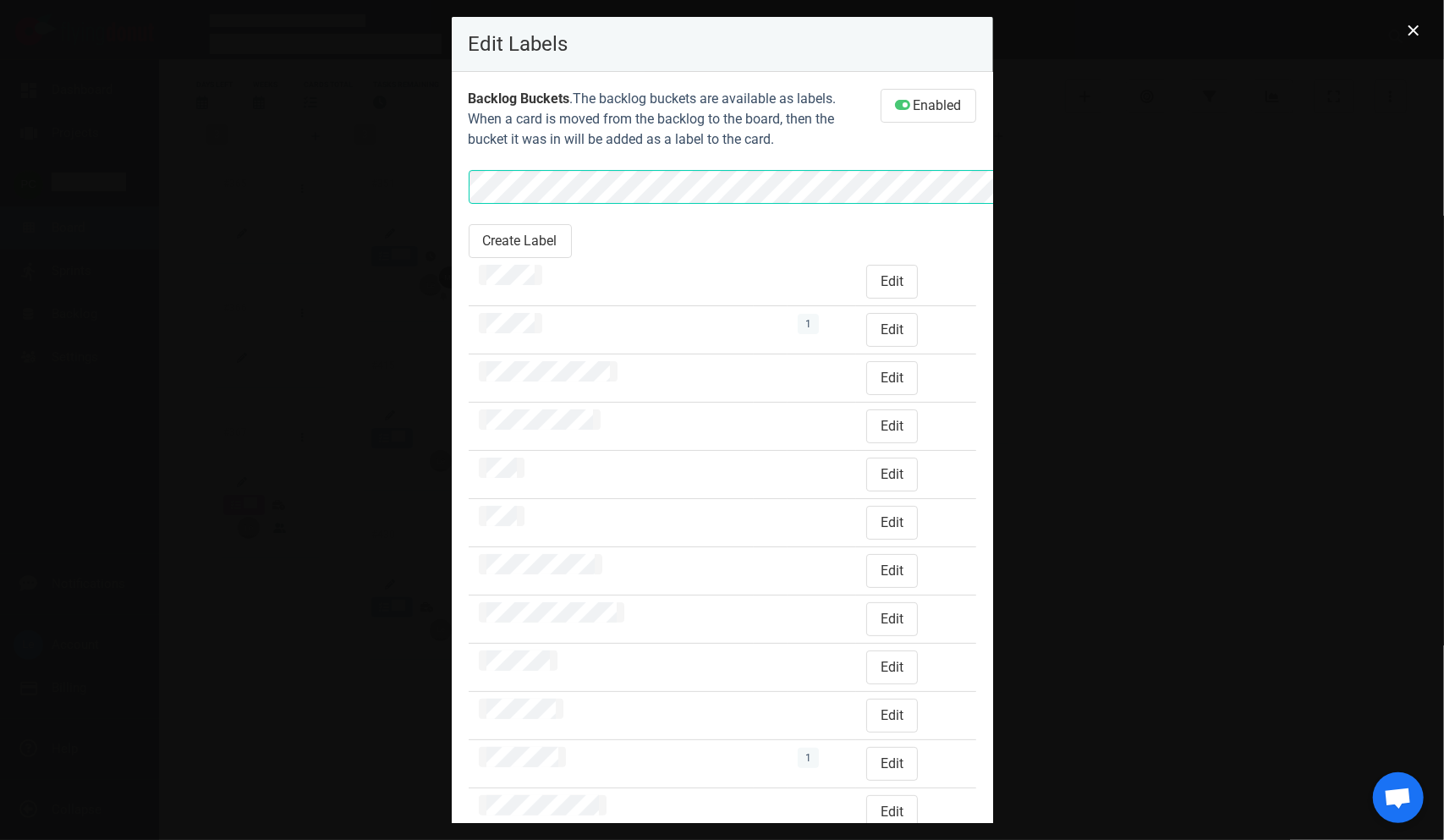 click at bounding box center [862, 187] 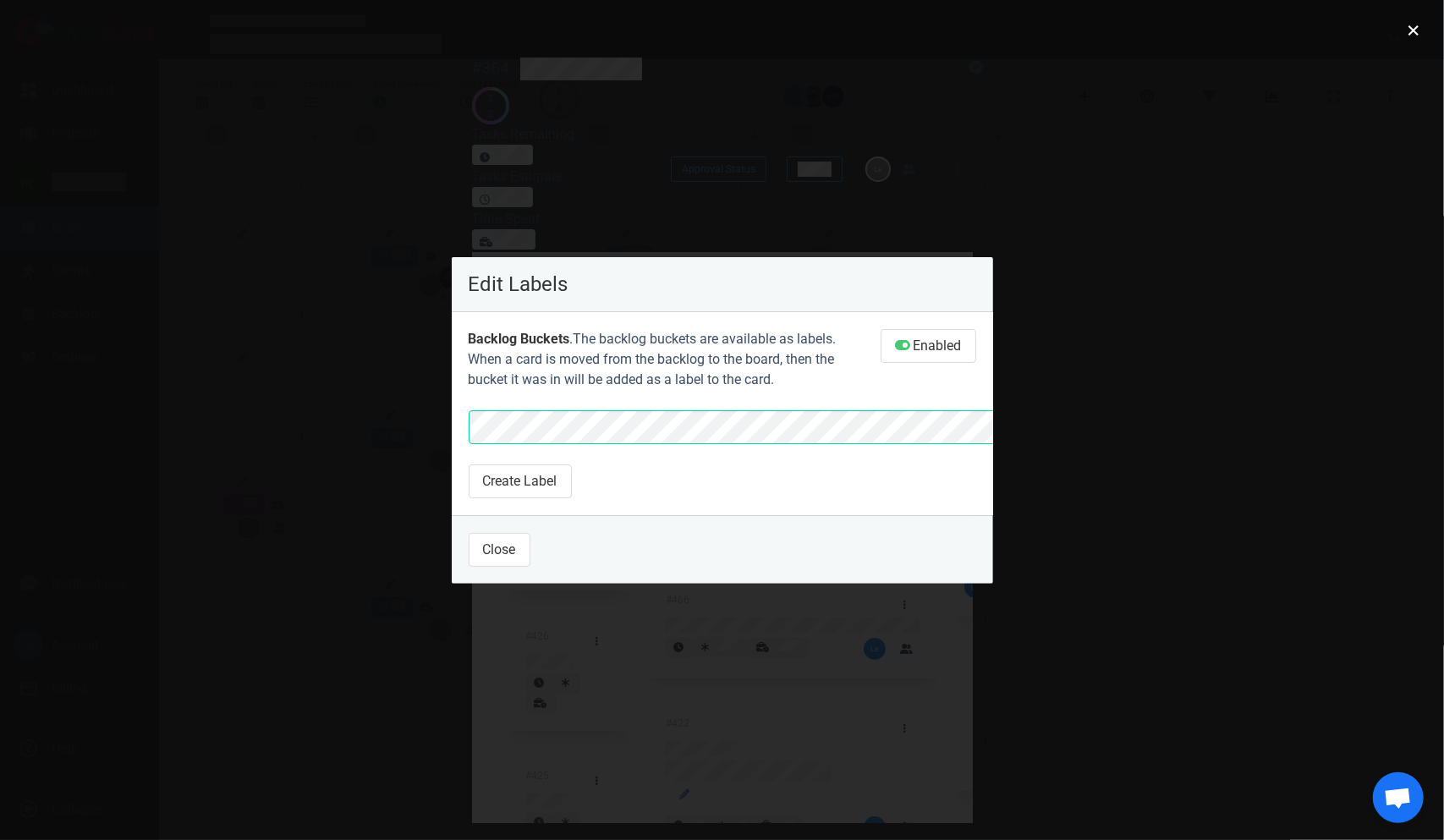 drag, startPoint x: 1416, startPoint y: 19, endPoint x: 1397, endPoint y: 22, distance: 19.235384 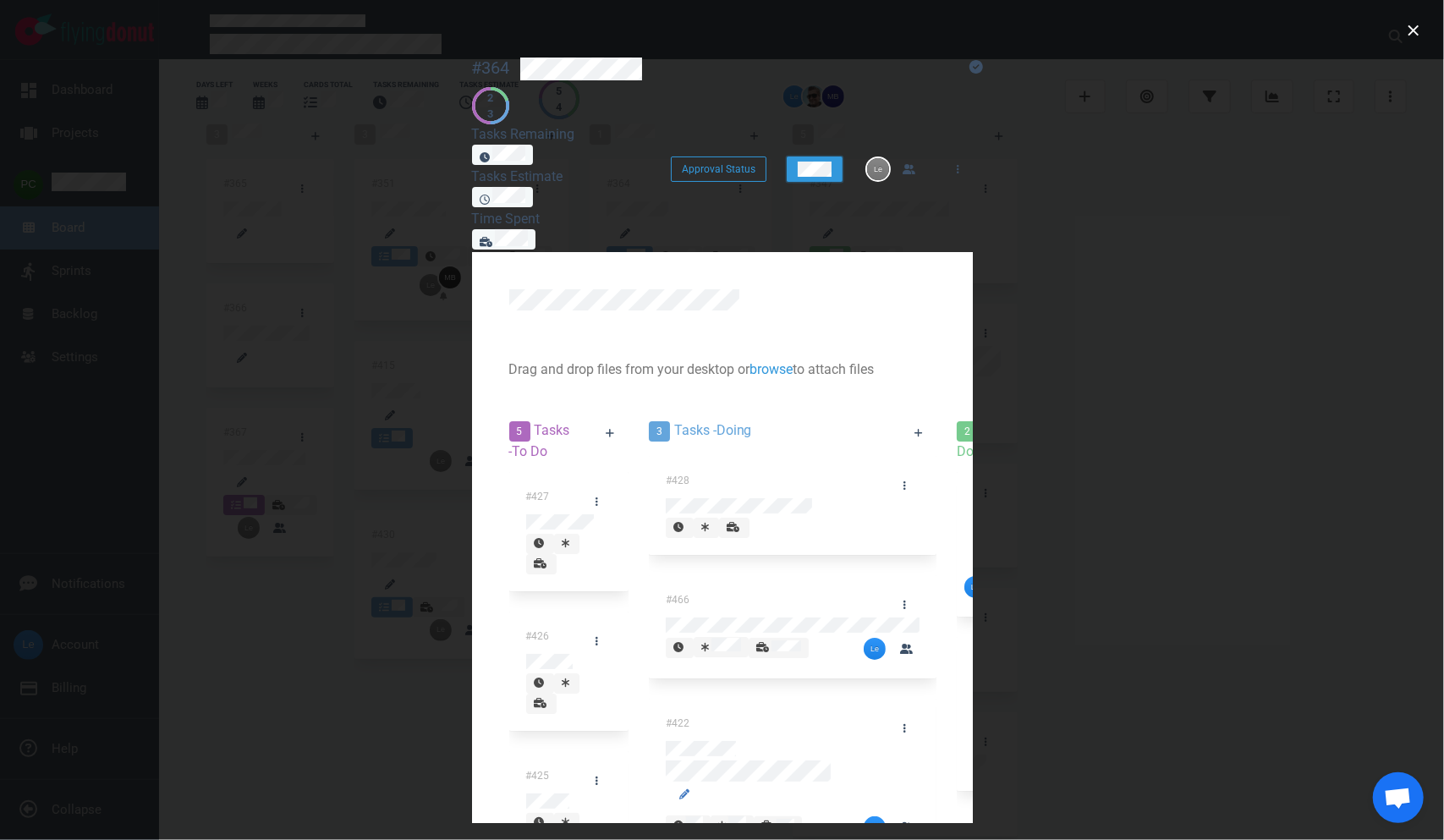 click on "#[NUMBER] Approval Status 2 3 Tasks Remaining Tasks Estimate Time Spent Approval Status Drag and drop files from your desktop or browse to attach files Attach Files Computer Google Drive Dropbox 5 Tasks - To Do #[NUMBER] #[NUMBER] #[NUMBER] #[NUMBER] #[NUMBER] 3 Tasks - Doing #[NUMBER] #[NUMBER] #[NUMBER] 2 Tasks - Done #[NUMBER] #[NUMBER] Comments" at bounding box center [722, 744] 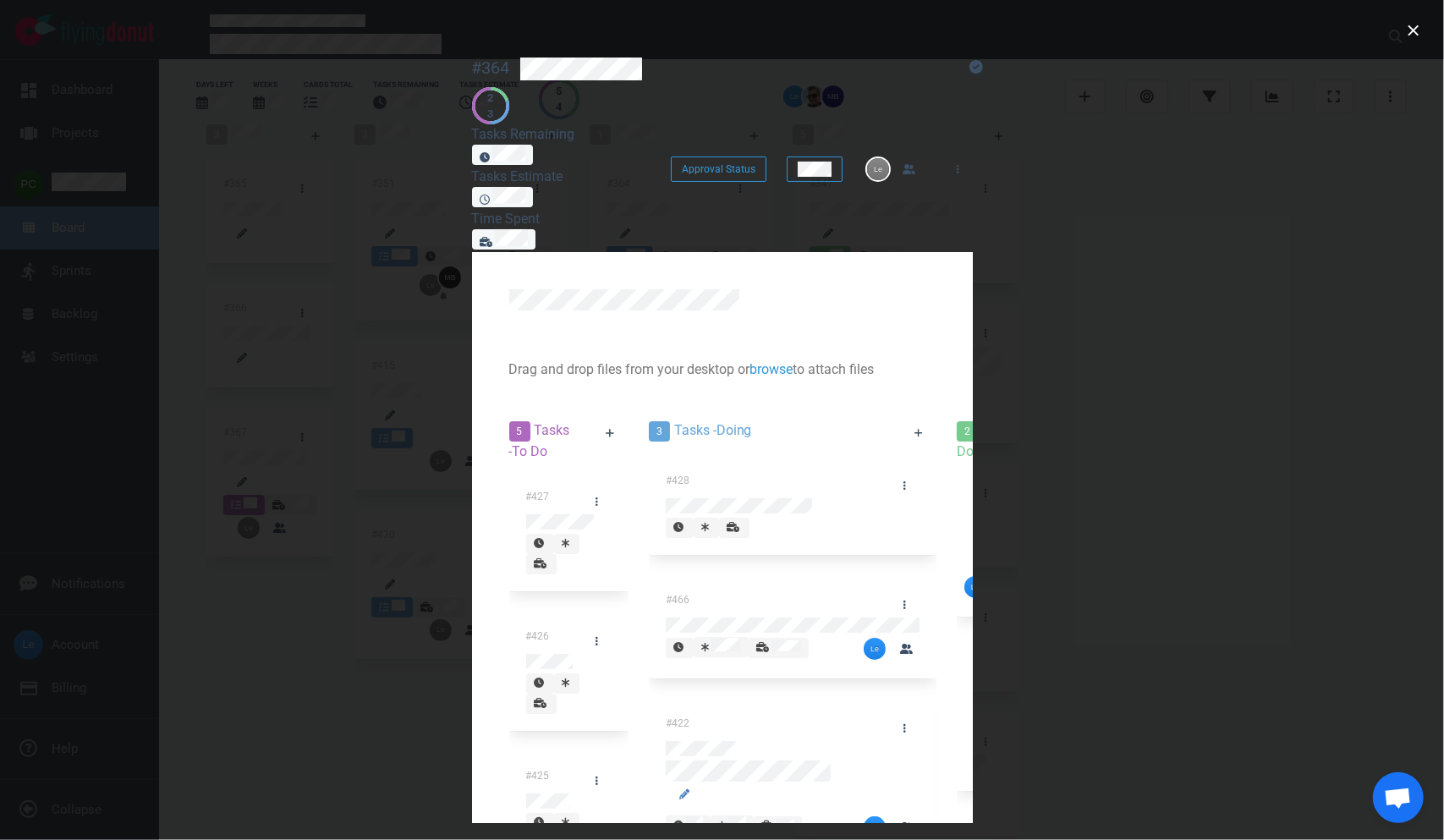 click on "To Do" at bounding box center [0, 0] 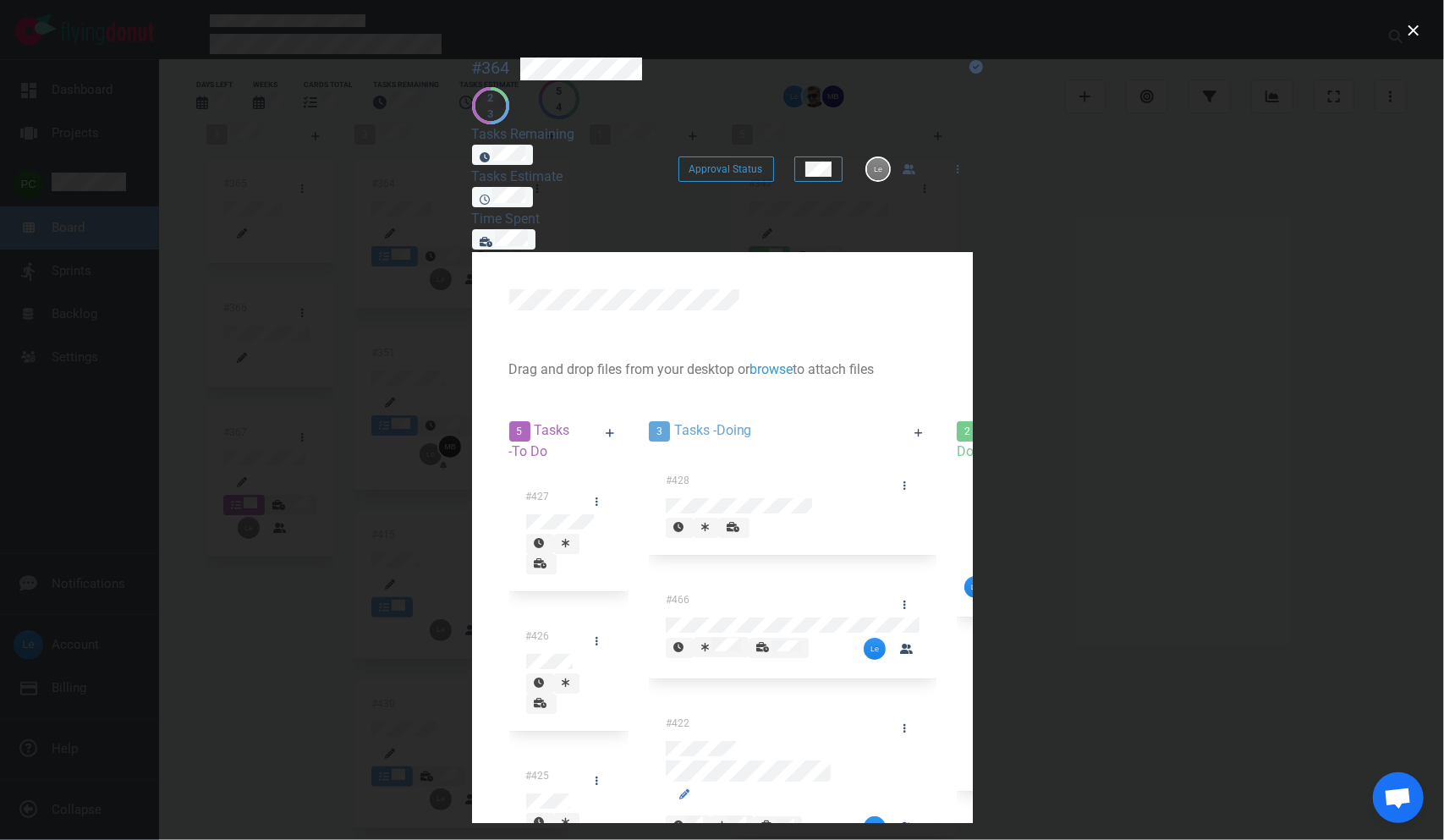 click on "Drag and drop files from your desktop or browse to attach files Attach Files Computer Google Drive Dropbox" at bounding box center (722, 370) 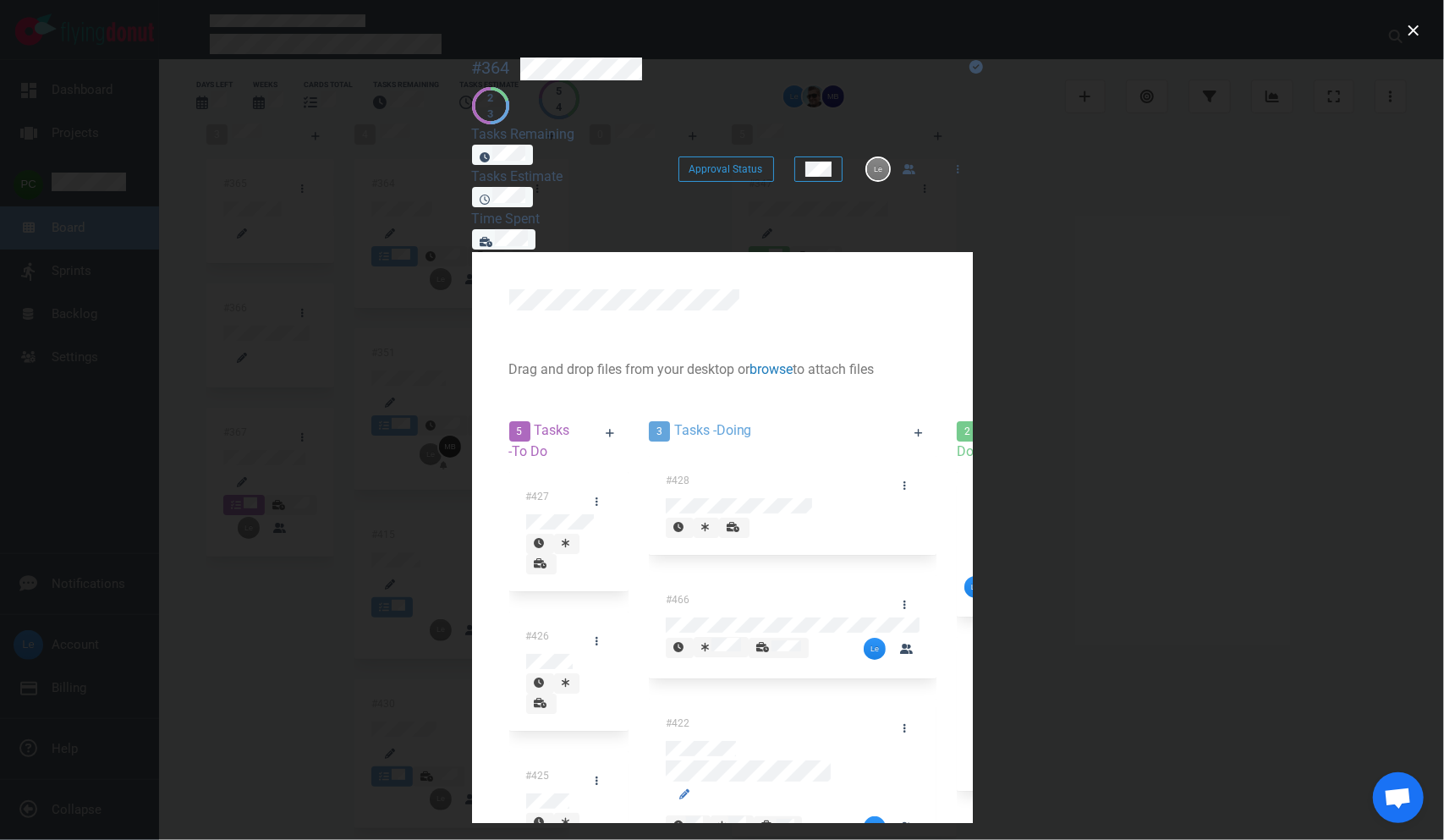 click on "browse" at bounding box center [771, 369] 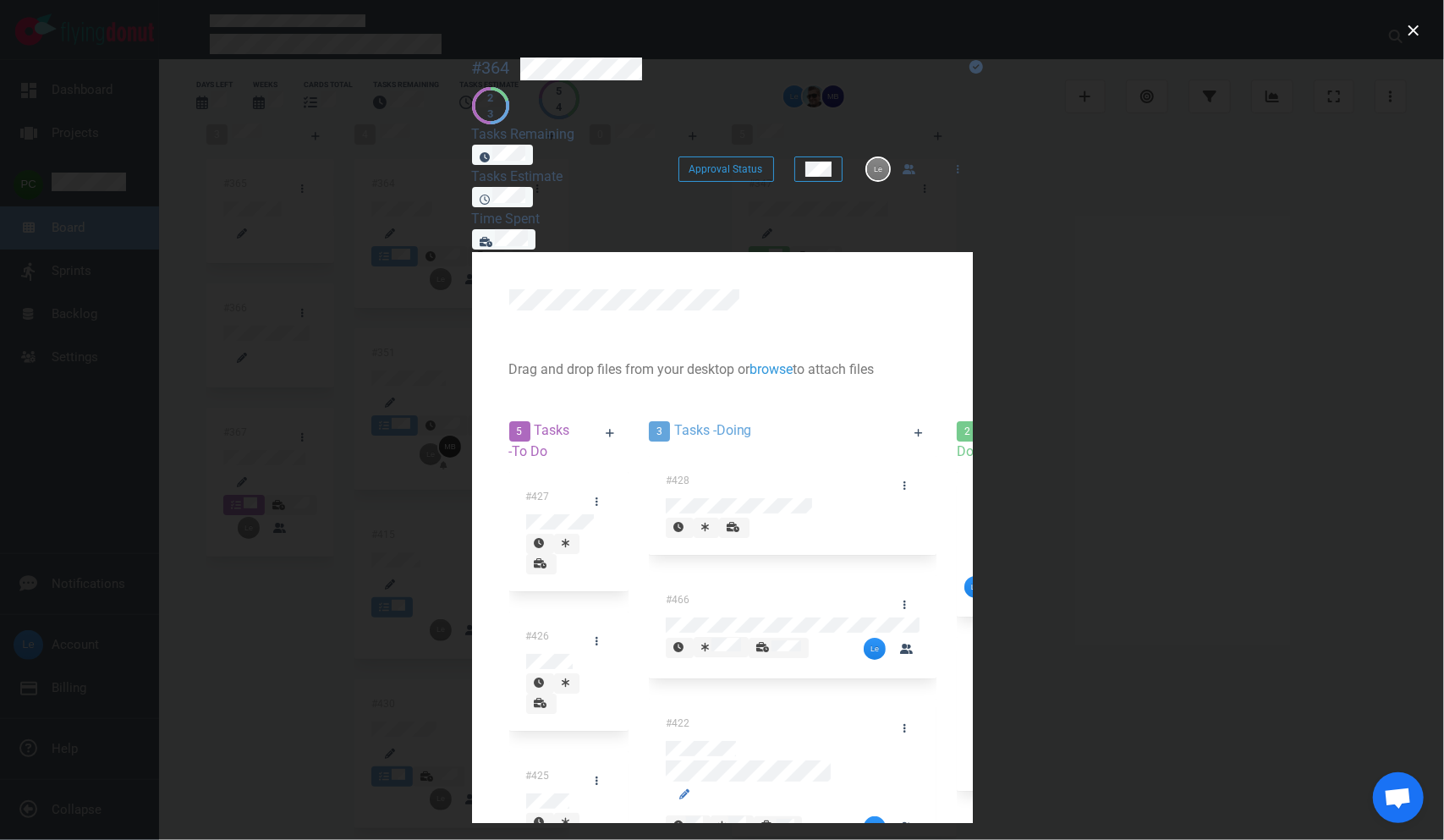 click at bounding box center (0, 0) 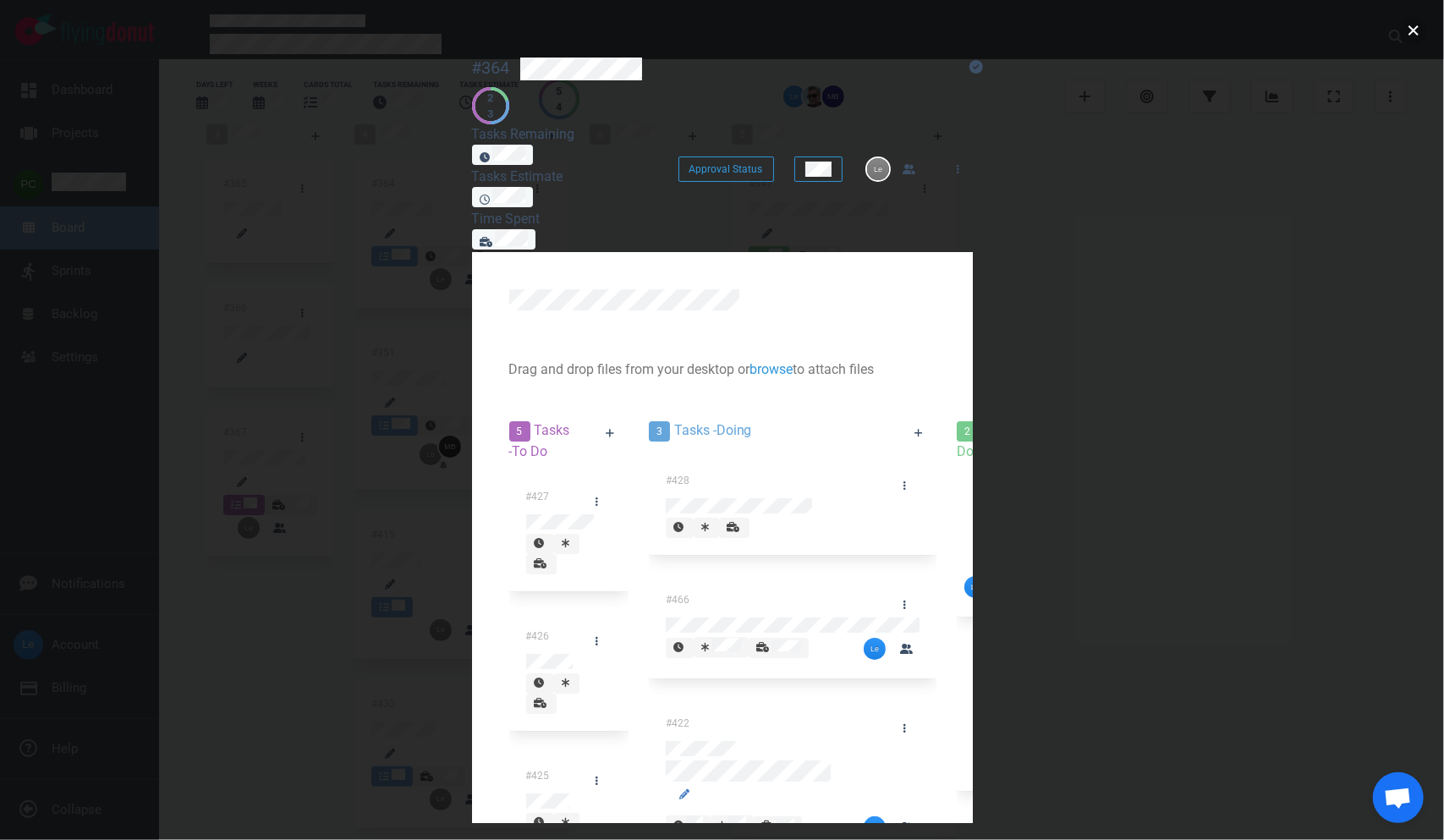 drag, startPoint x: 1406, startPoint y: 36, endPoint x: 1386, endPoint y: 51, distance: 25 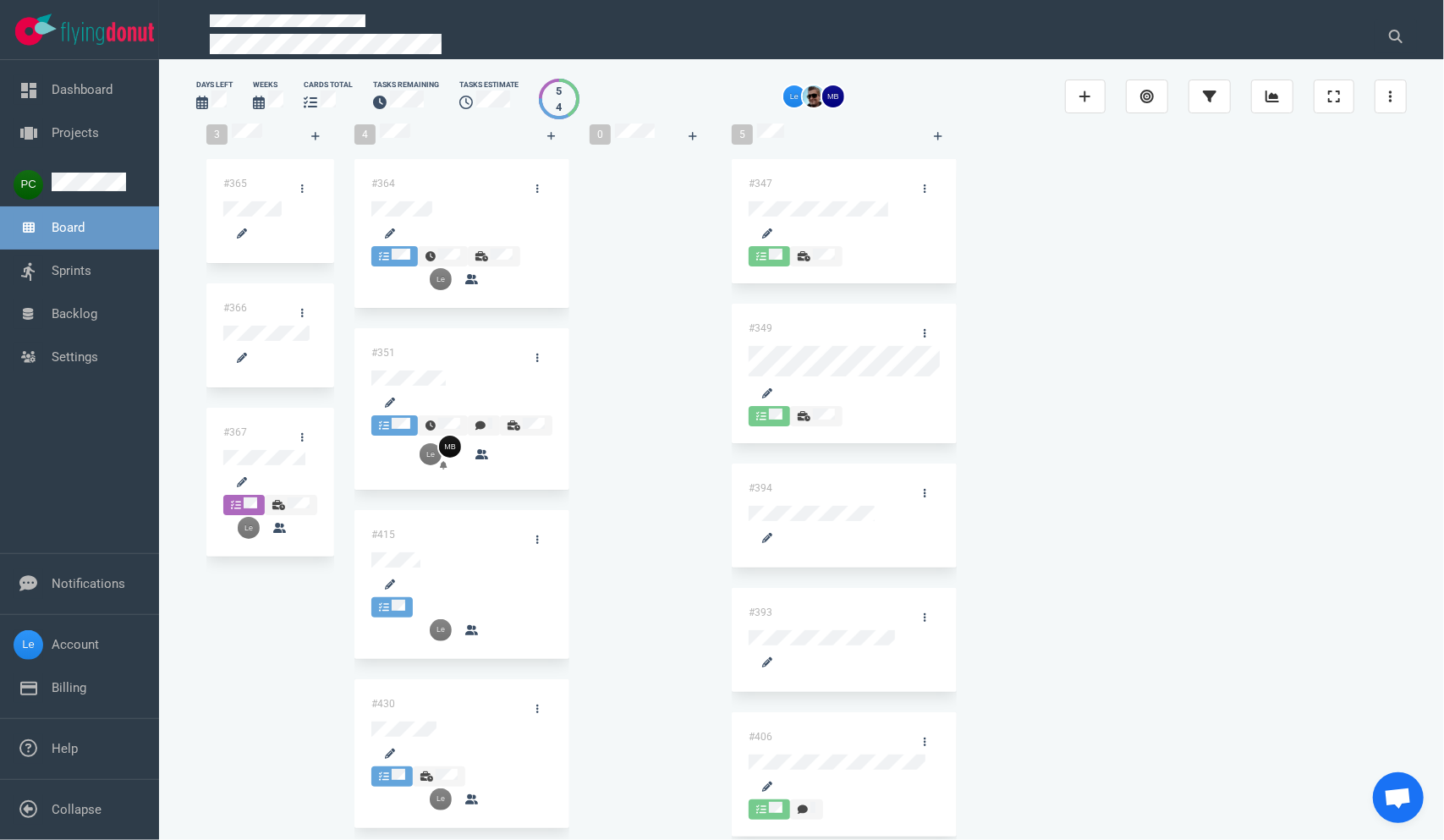 click on "#364" at bounding box center [436, 189] 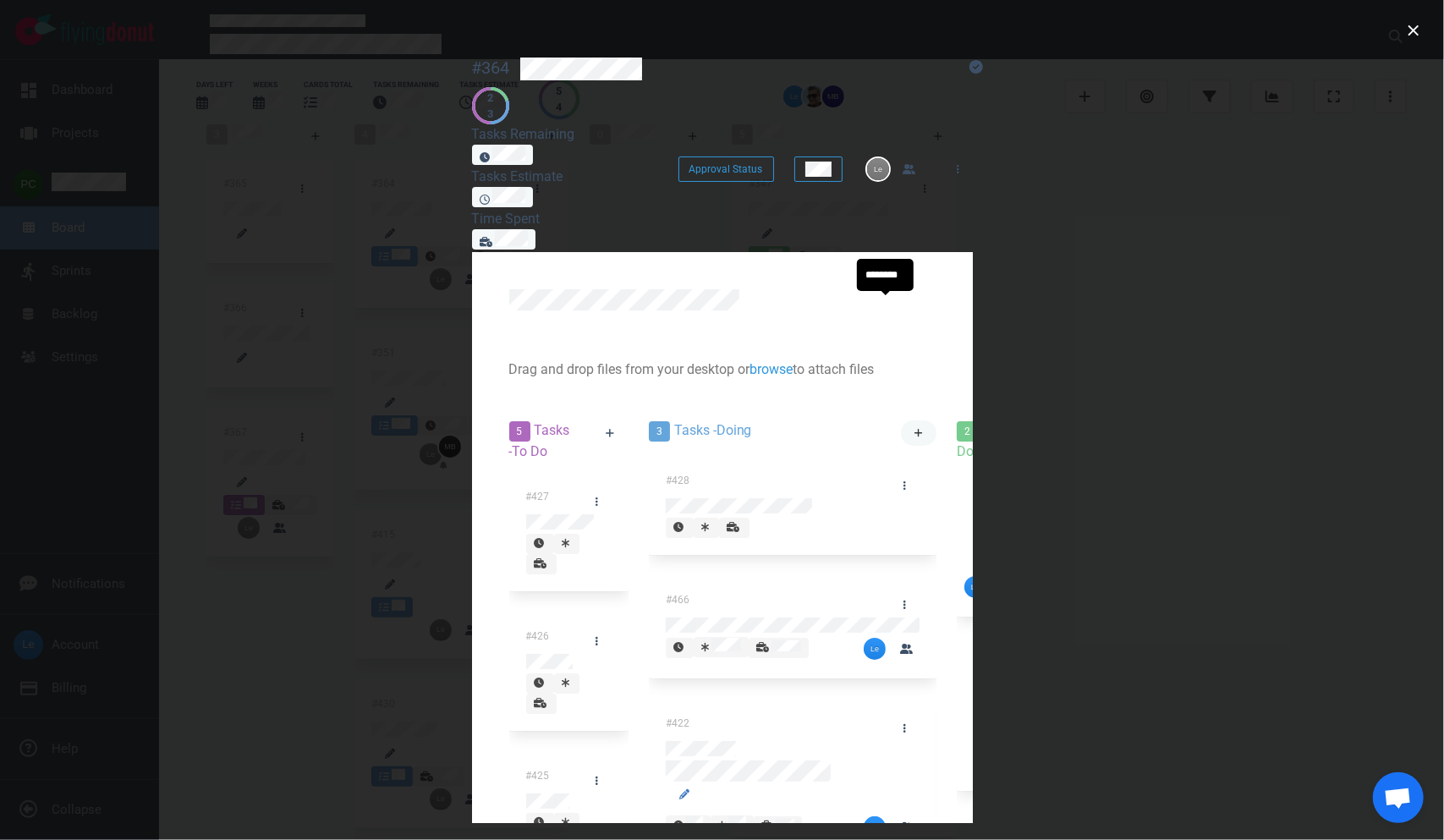 click at bounding box center (919, 433) 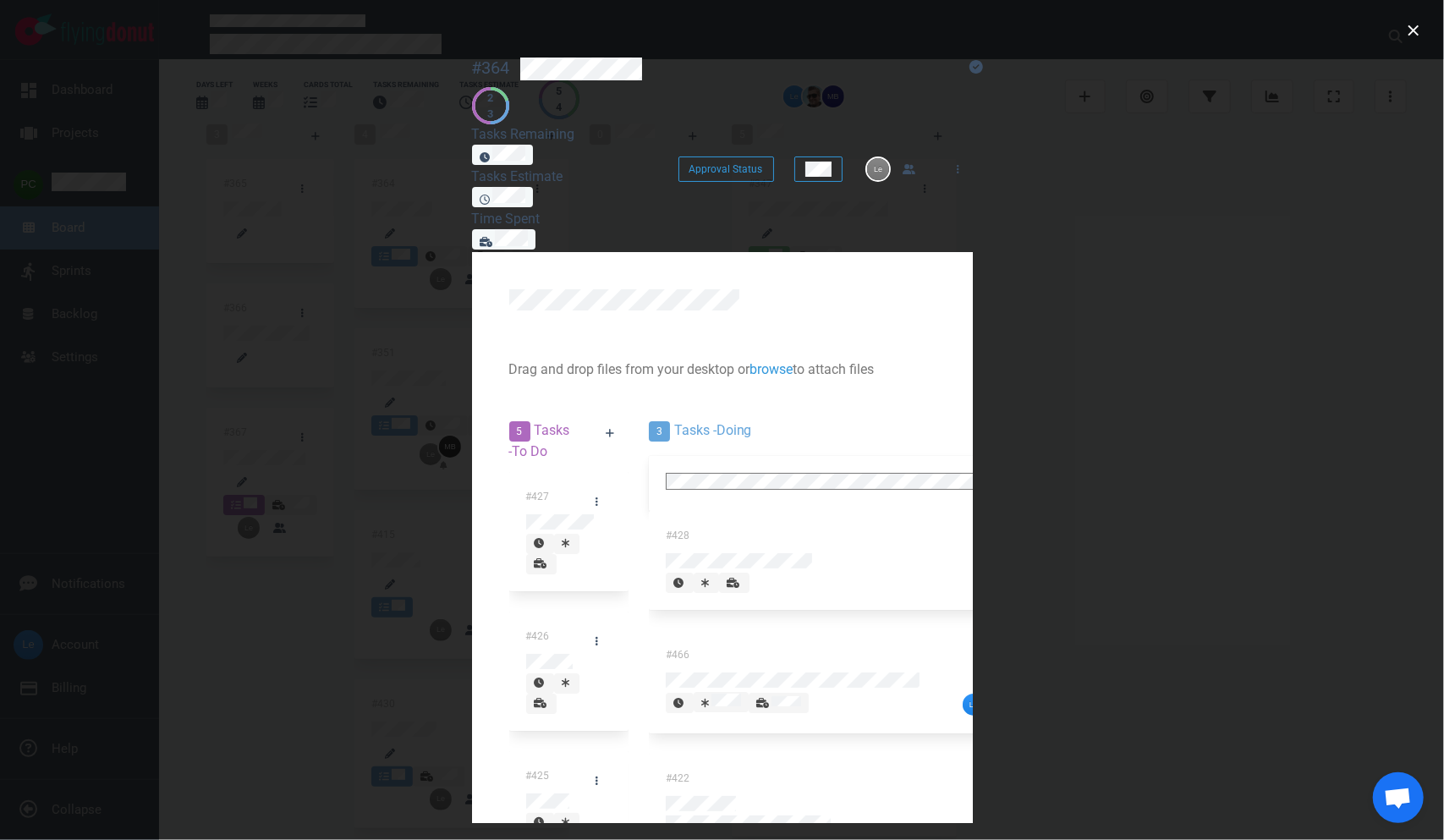 click on "Drag and drop files from your desktop or browse to attach files Attach Files Computer Google Drive Dropbox" at bounding box center [722, 370] 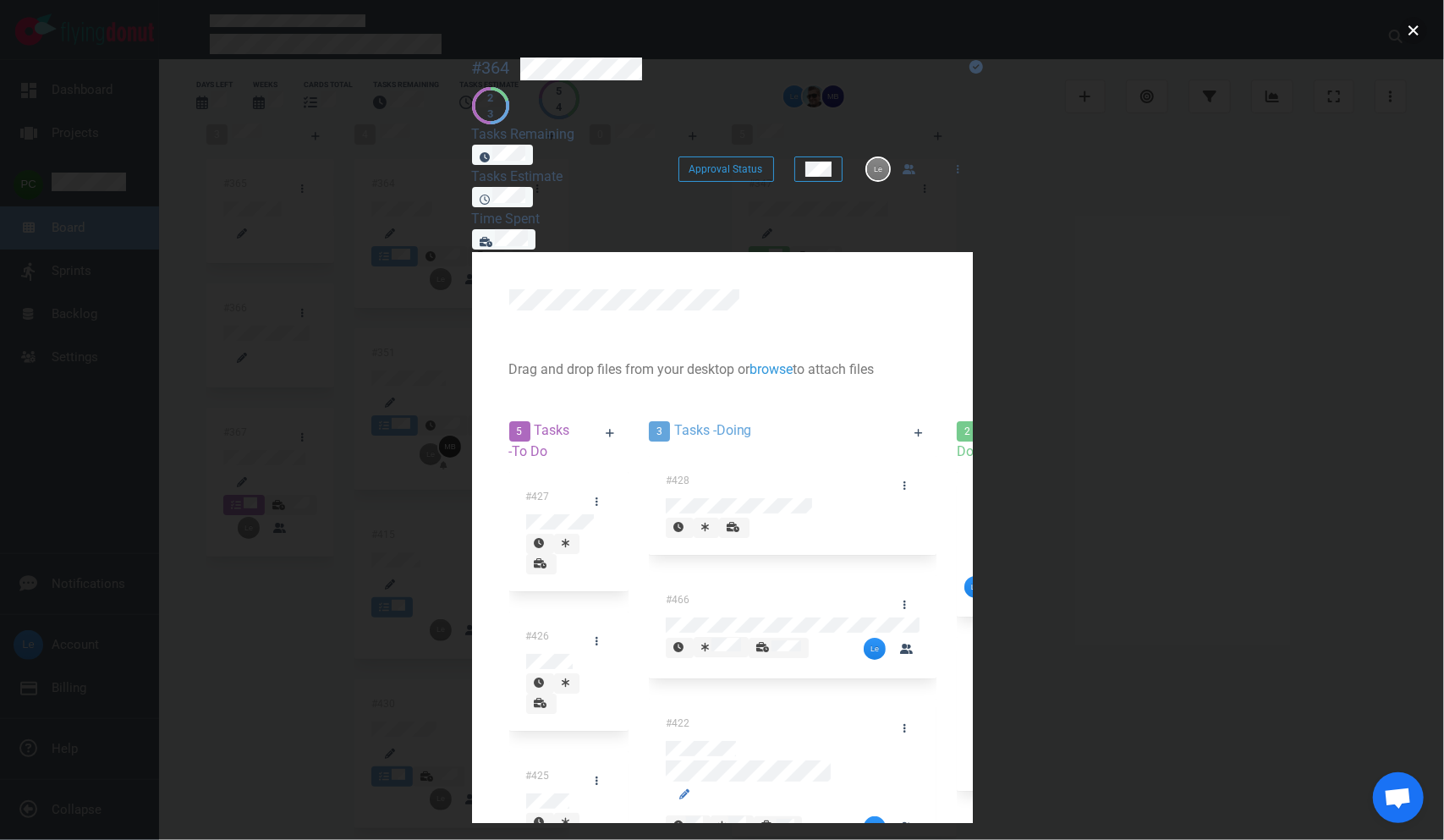 drag, startPoint x: 1426, startPoint y: 25, endPoint x: 1441, endPoint y: 29, distance: 15.524175 